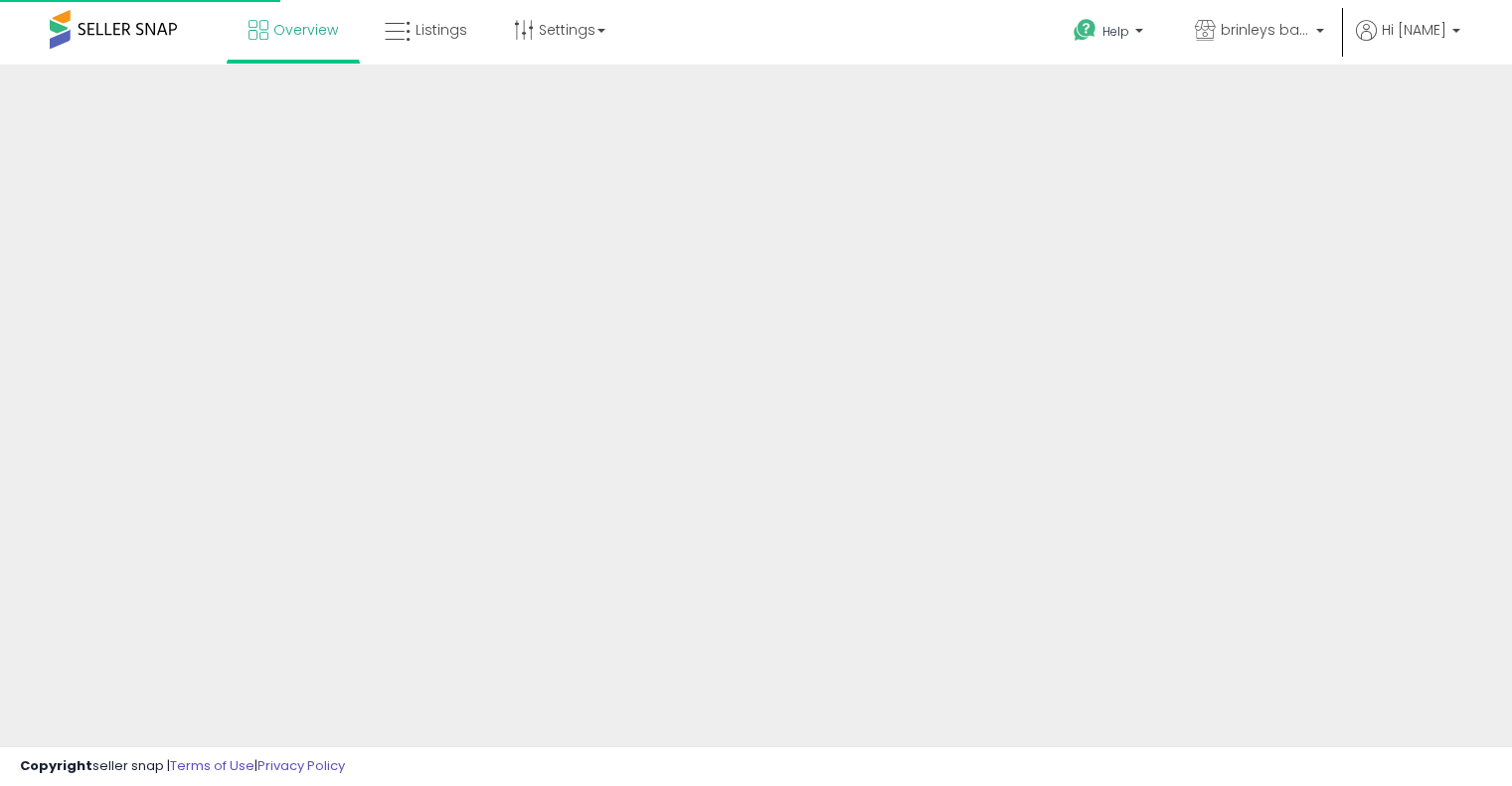 scroll, scrollTop: 0, scrollLeft: 0, axis: both 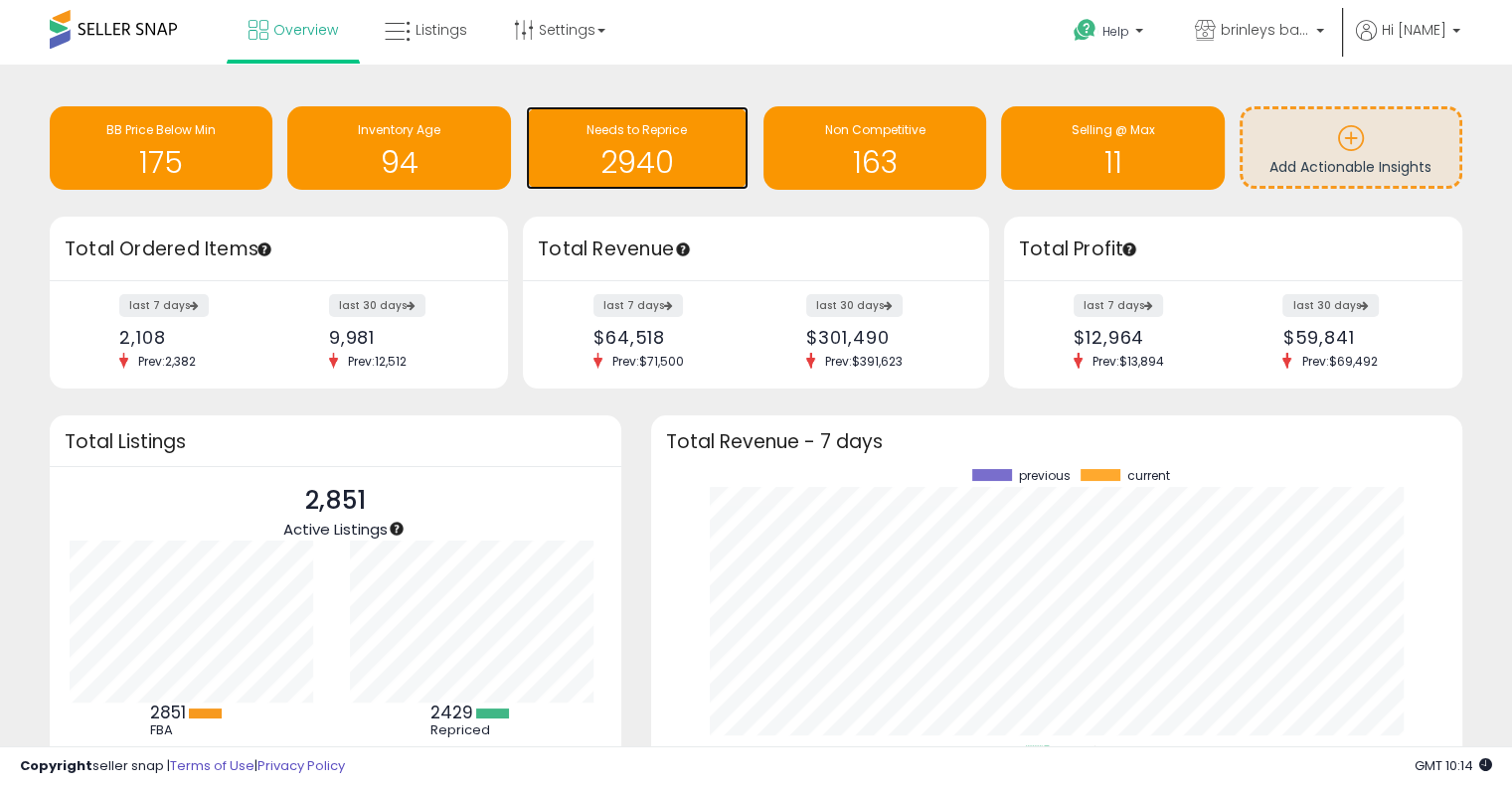 click on "2940" at bounding box center (637, 162) 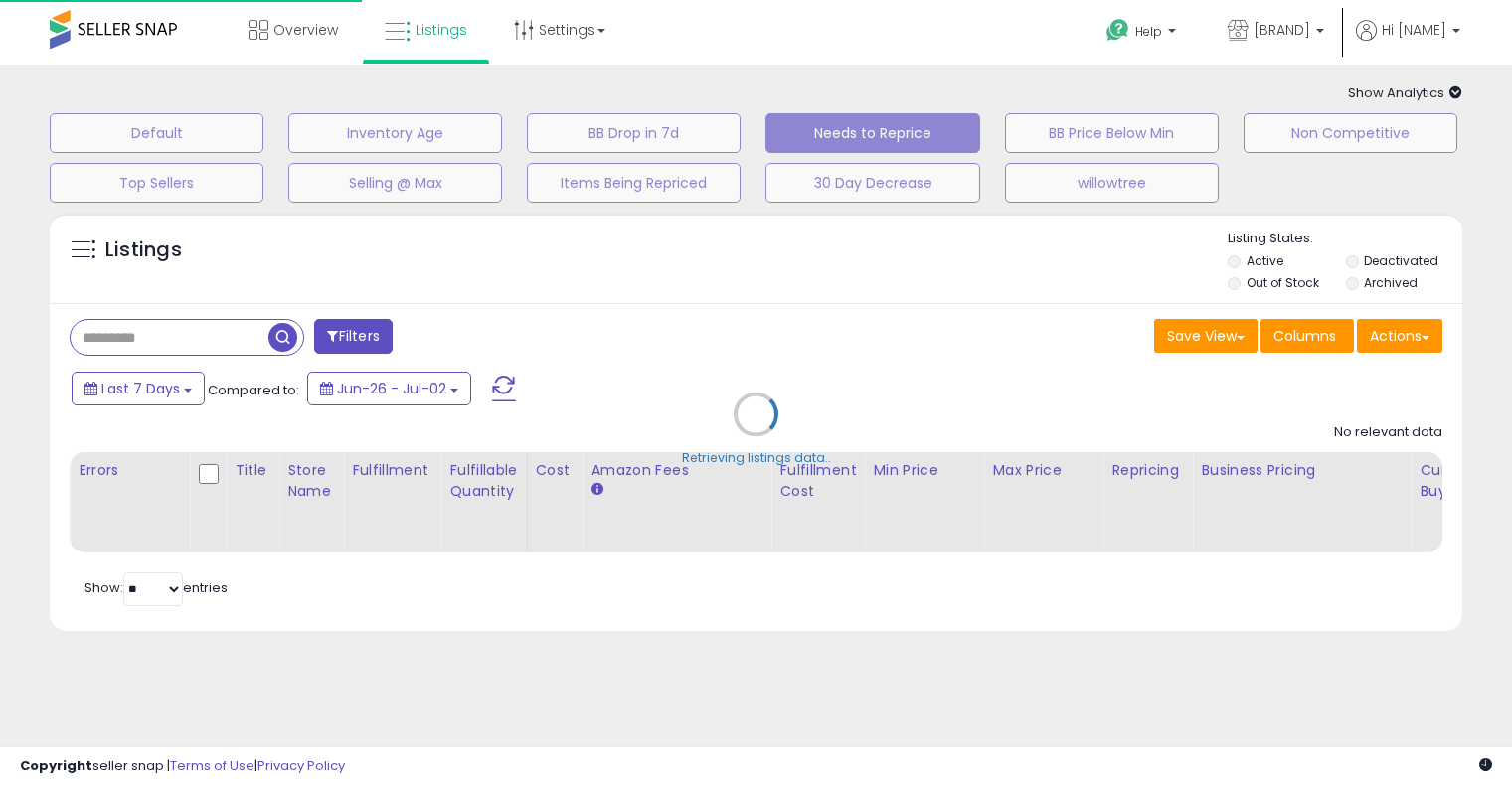 scroll, scrollTop: 0, scrollLeft: 0, axis: both 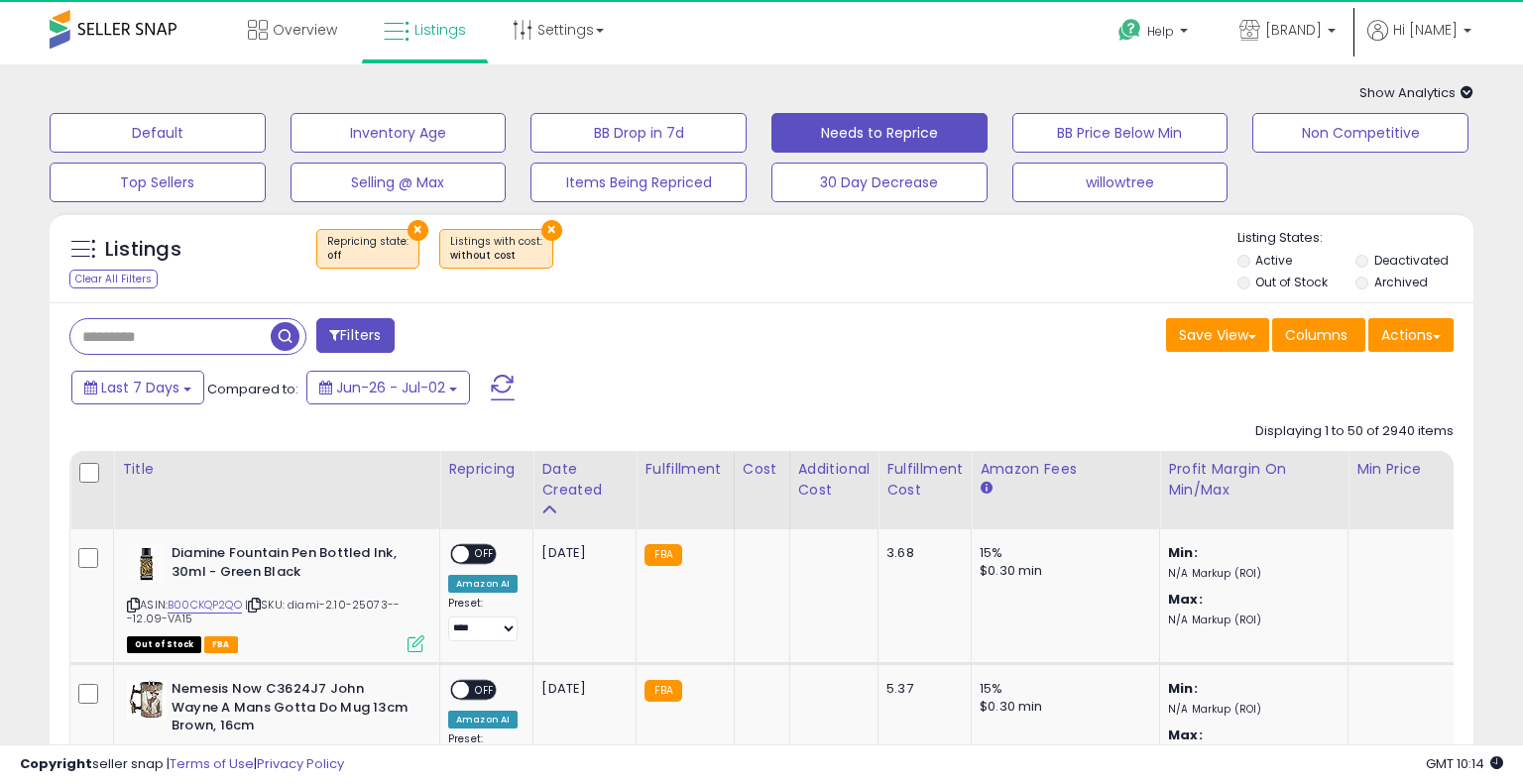 select on "**" 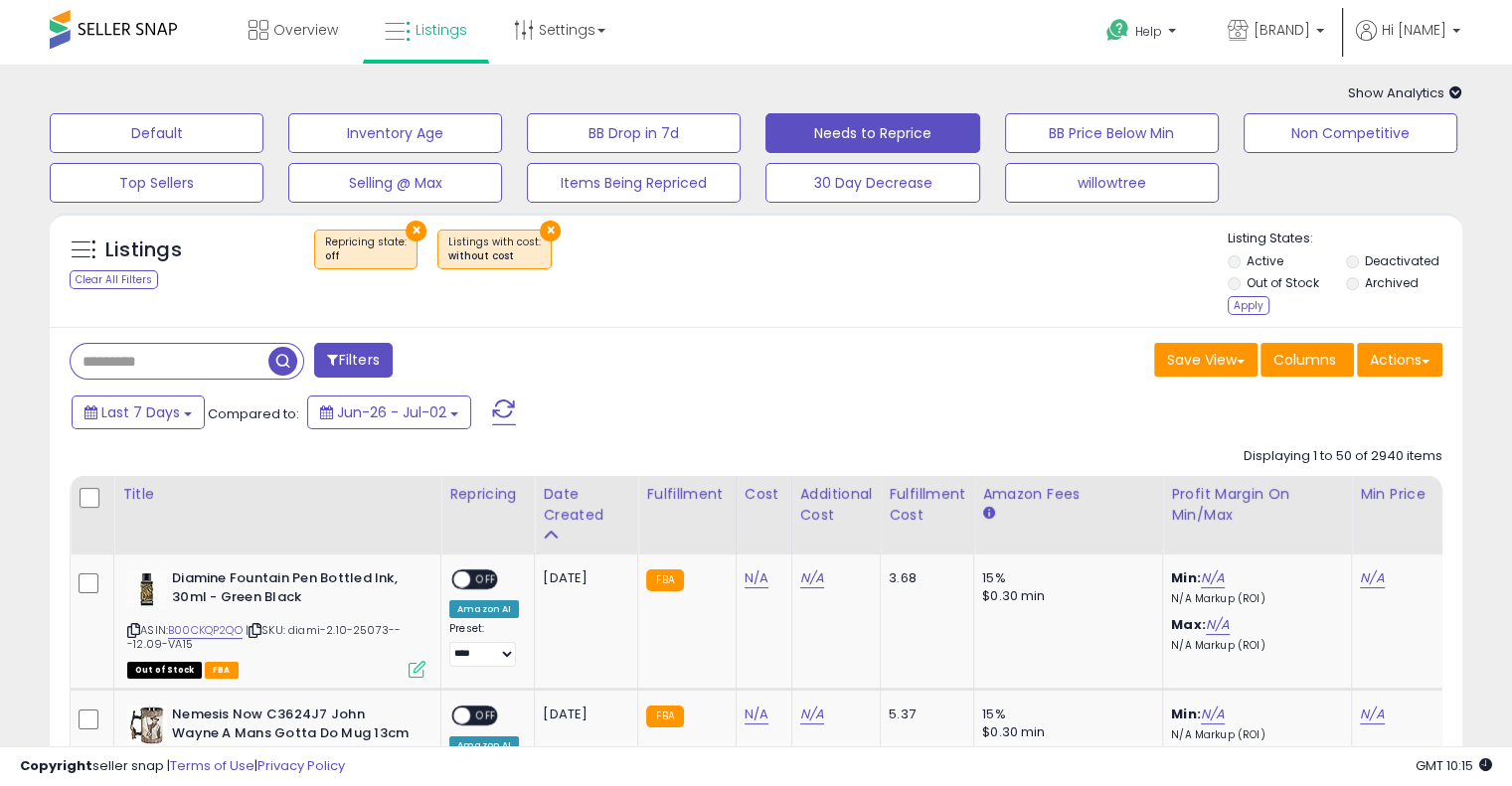 click on "Deactivated" at bounding box center (1404, 263) 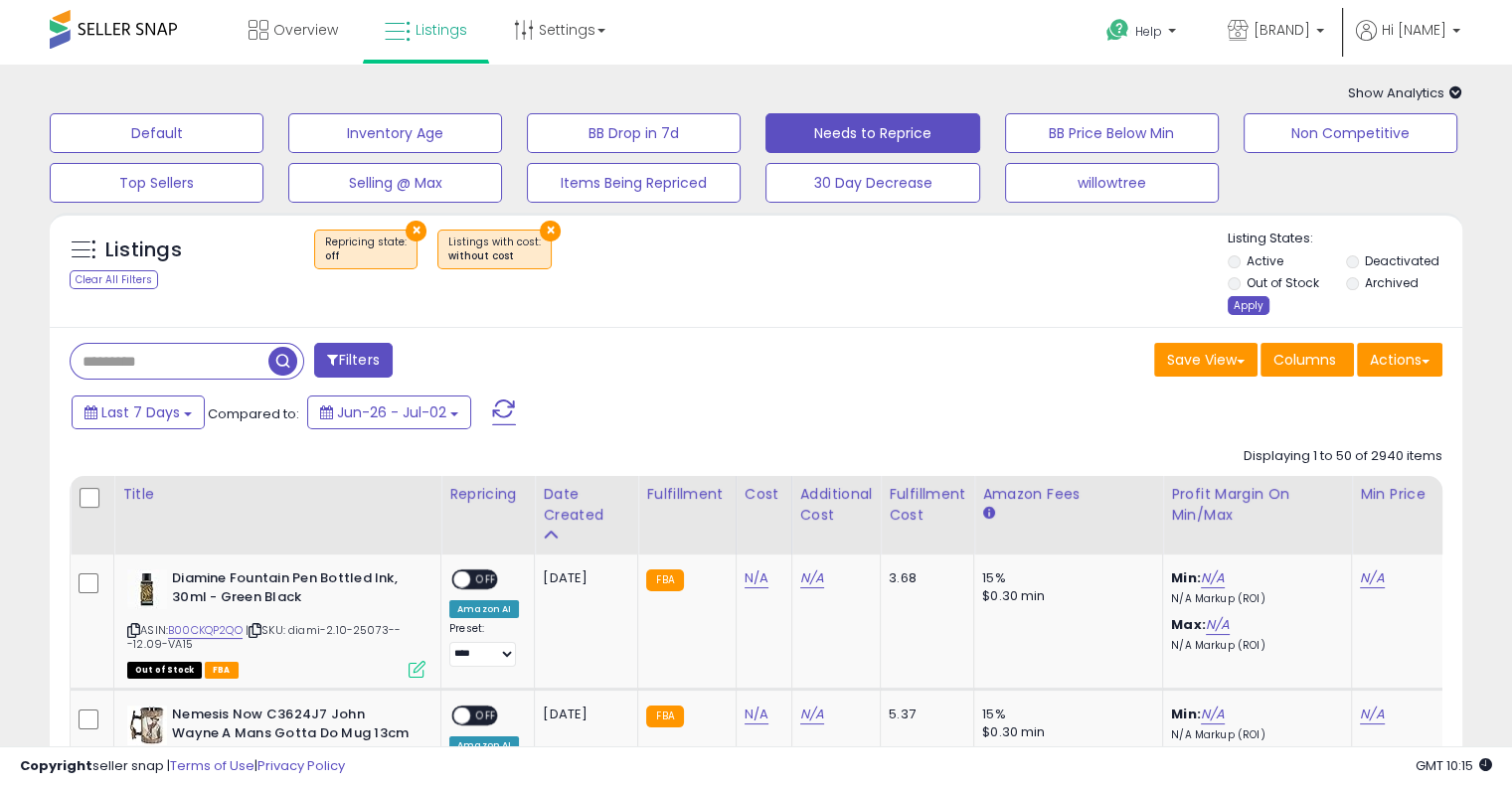 click on "Apply" at bounding box center [1249, 305] 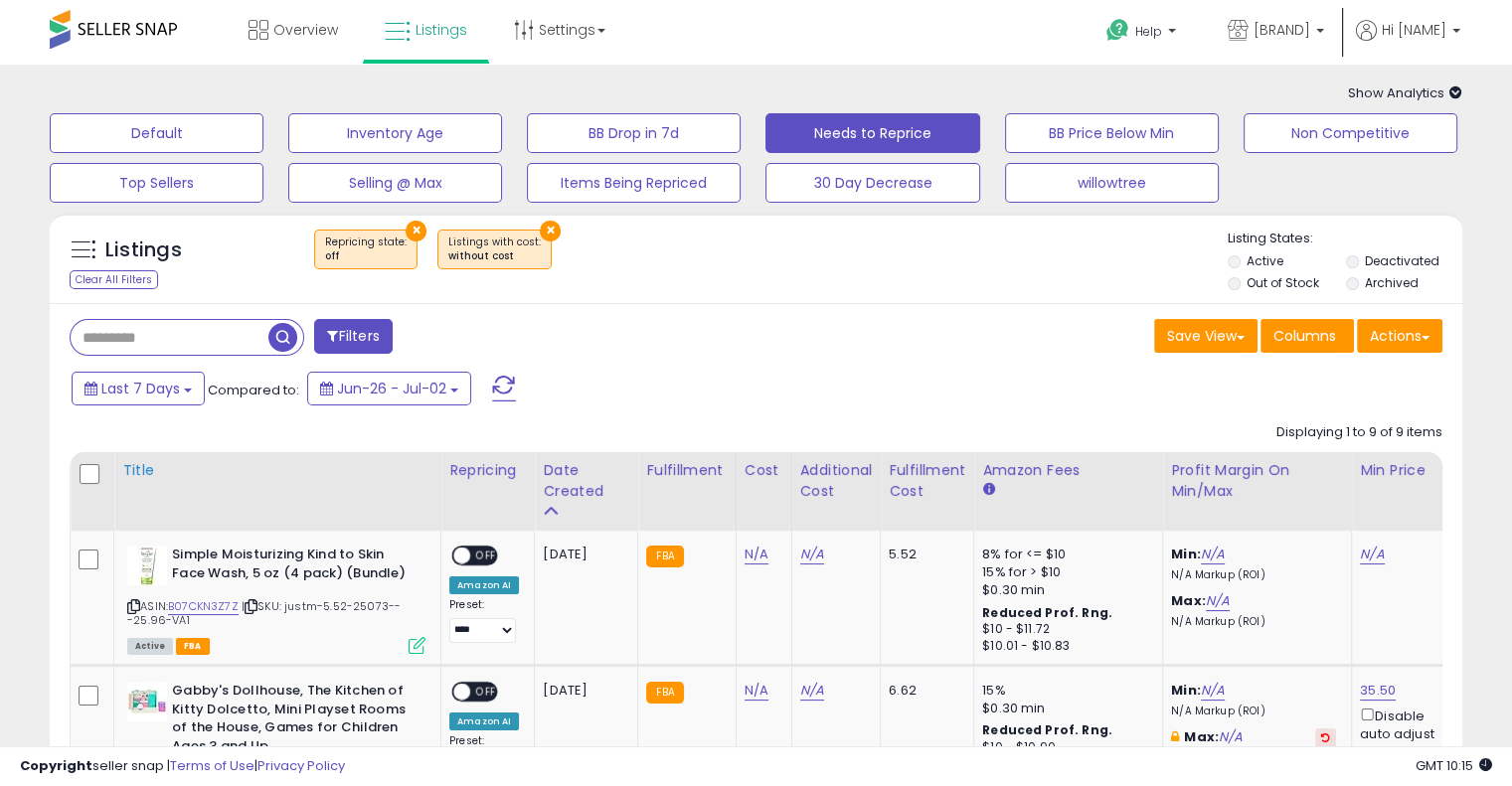 scroll, scrollTop: 331, scrollLeft: 0, axis: vertical 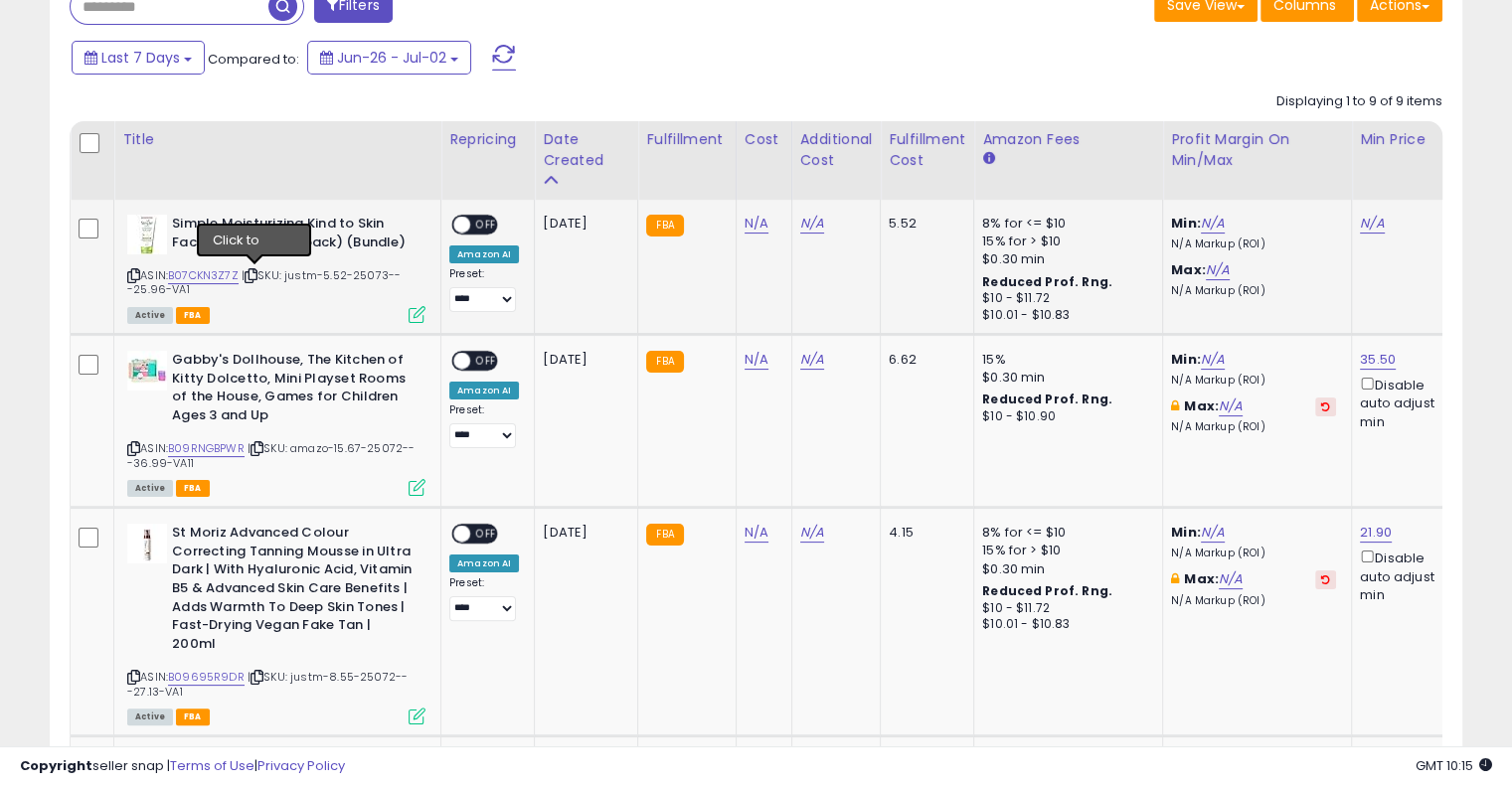 click at bounding box center [251, 275] 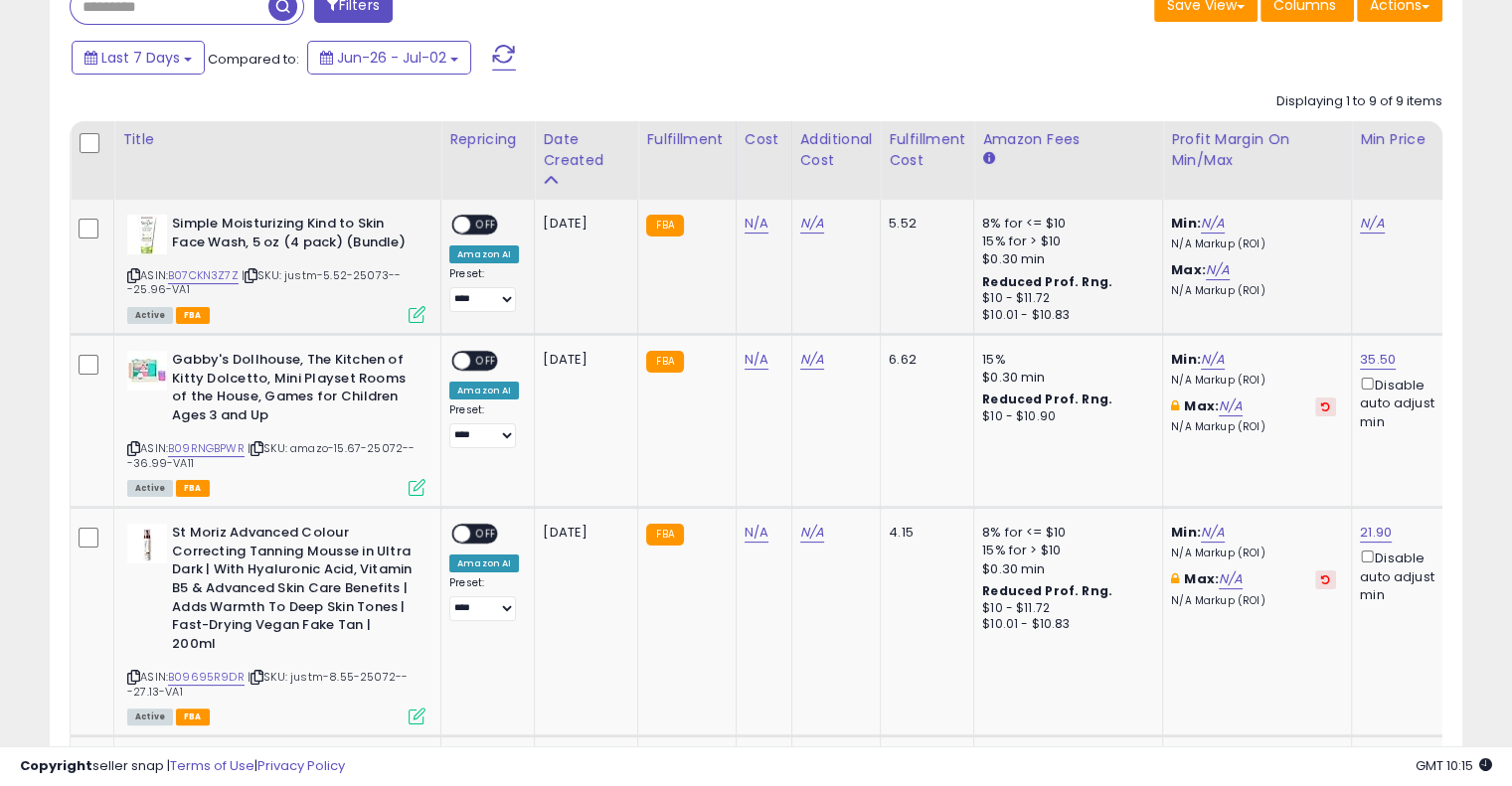 click at bounding box center [251, 275] 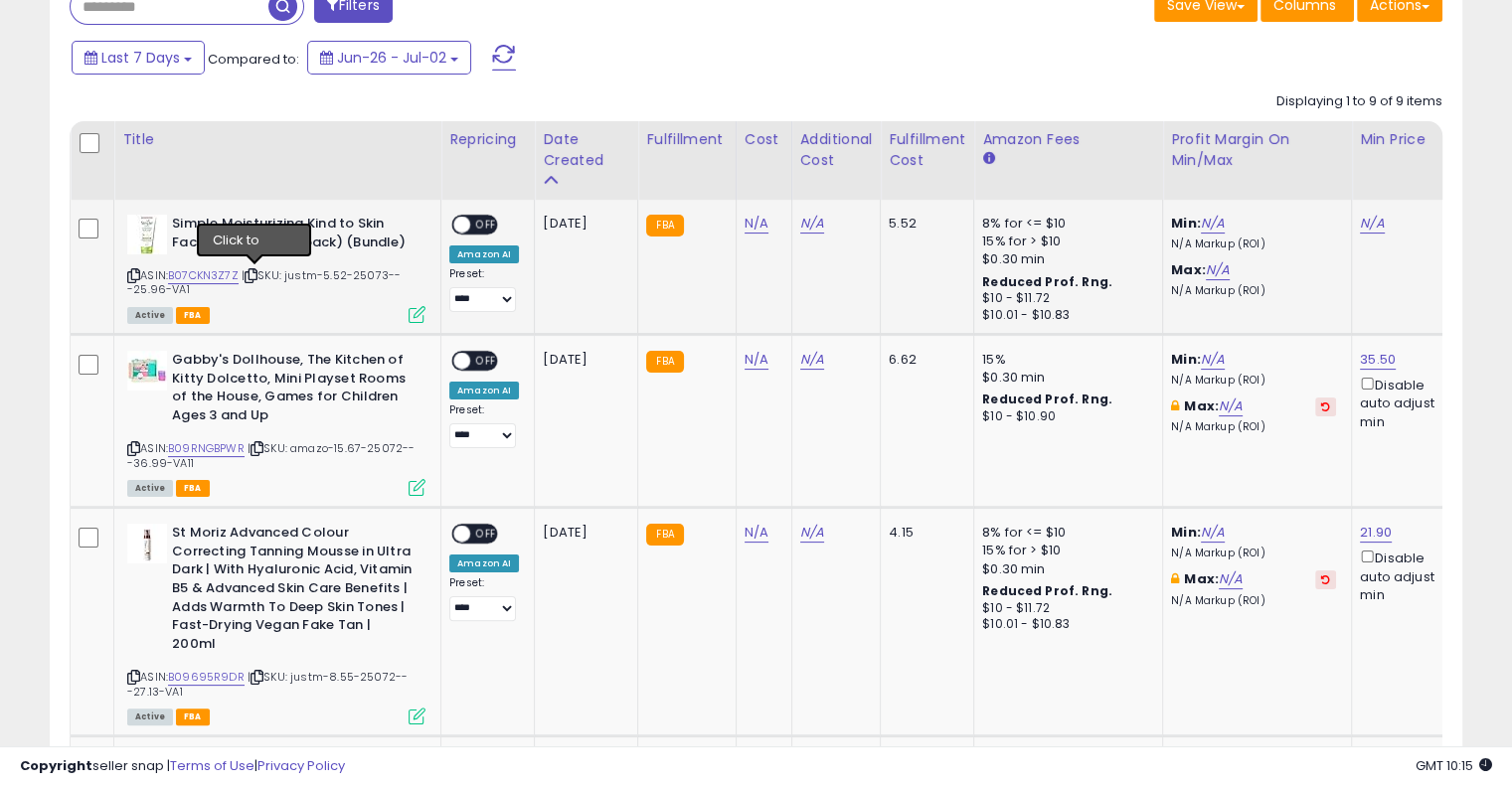 click at bounding box center (251, 275) 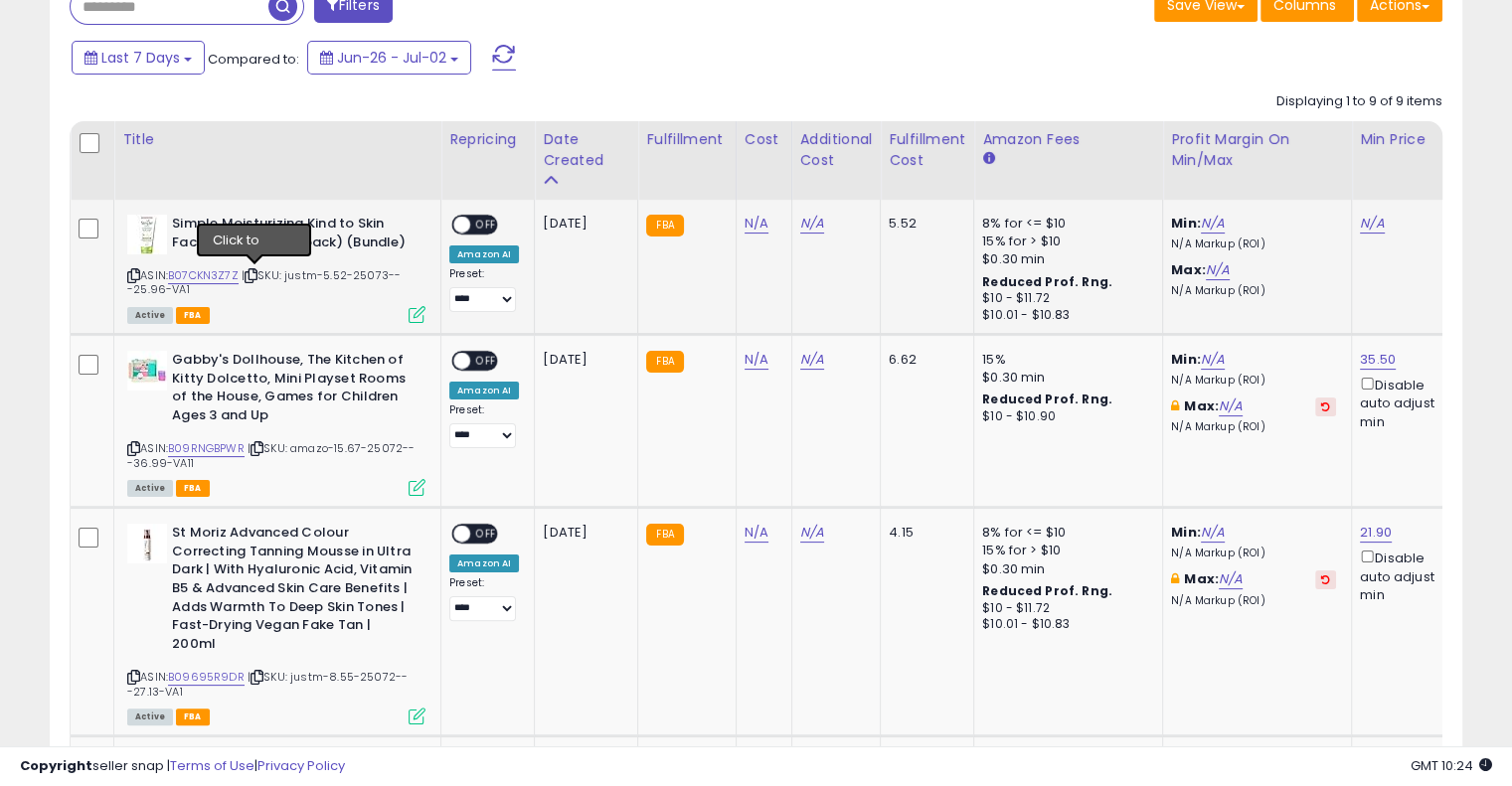 click at bounding box center [251, 275] 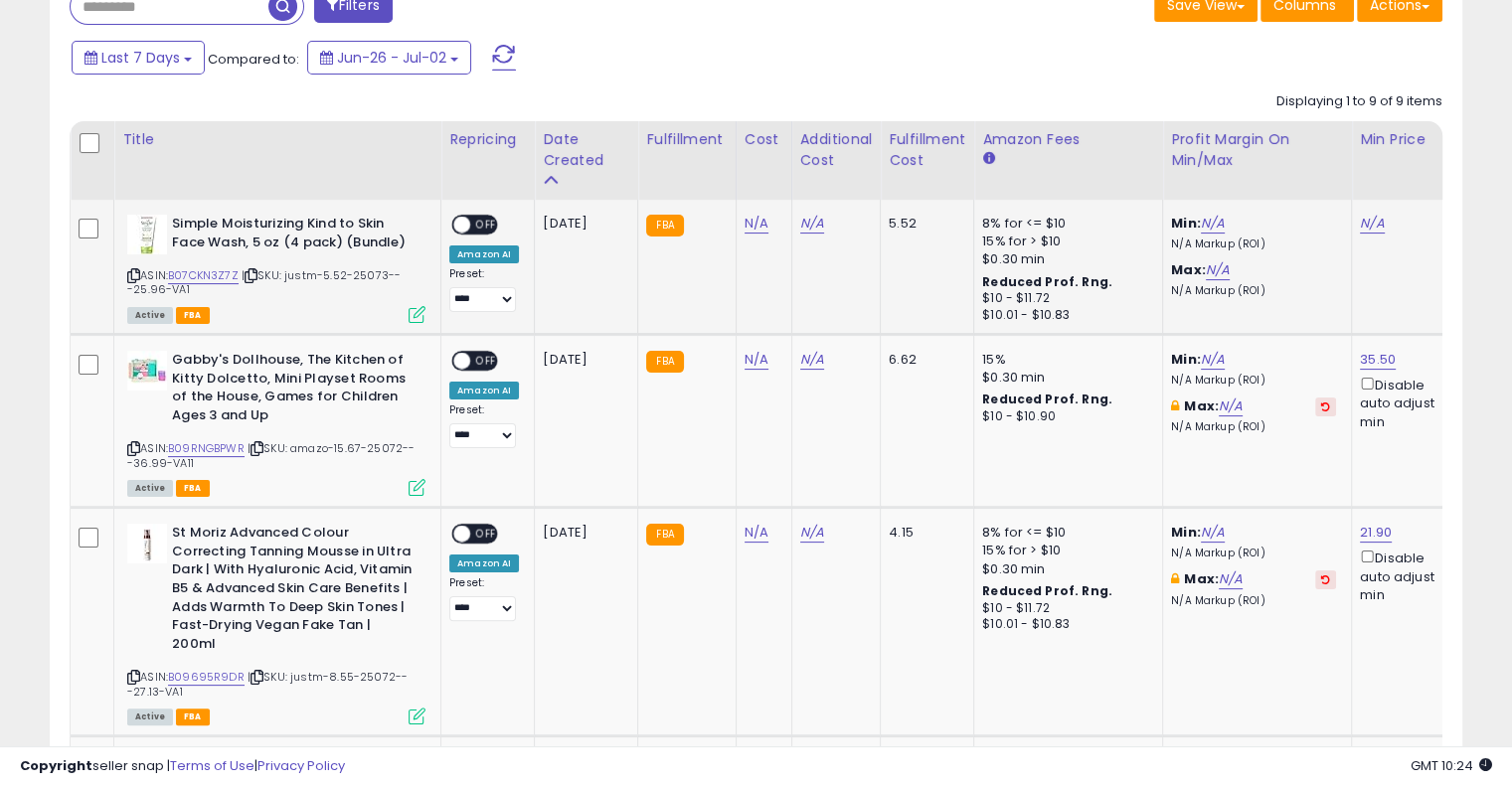 click at bounding box center (251, 275) 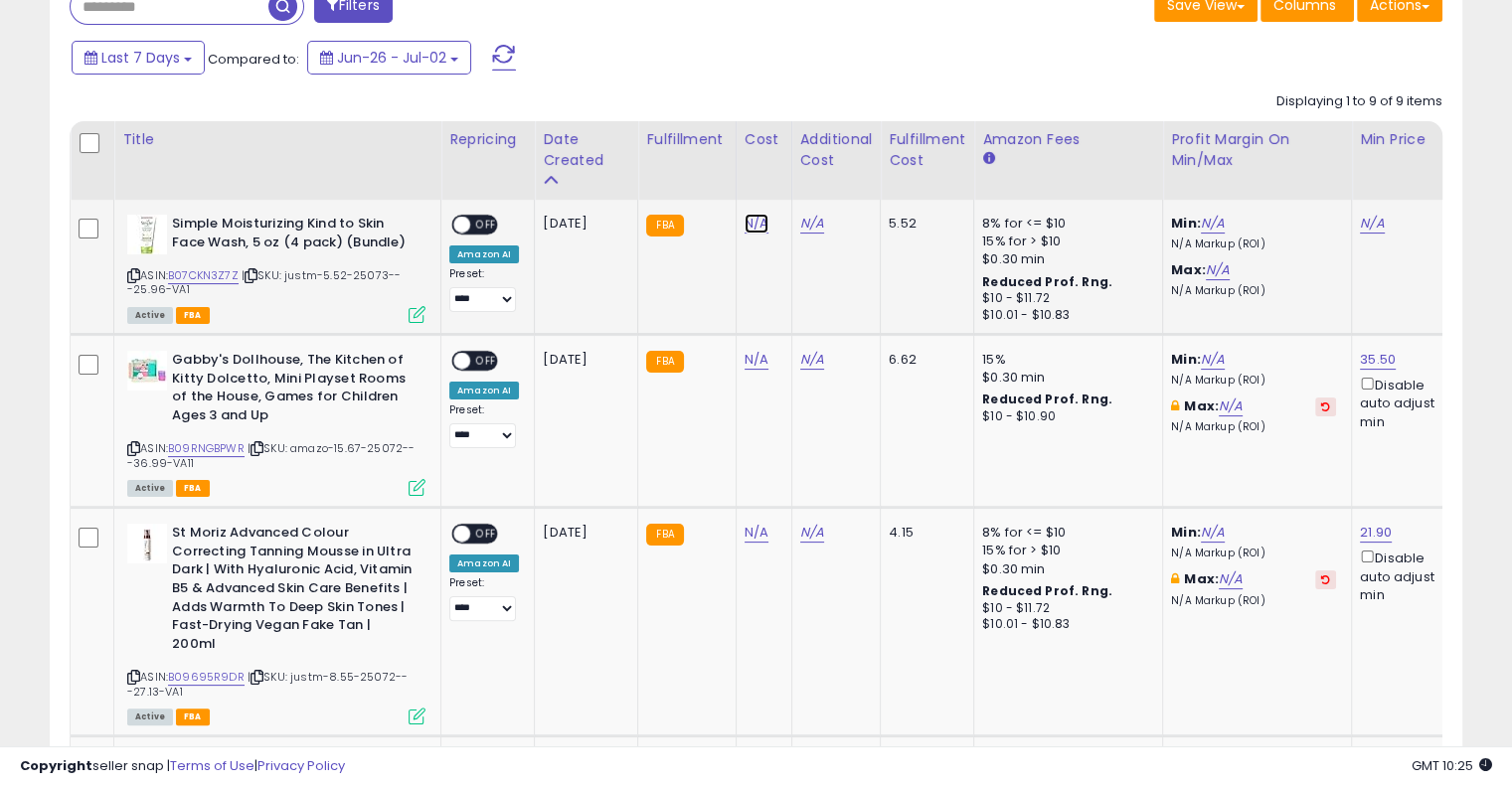 click on "N/A" at bounding box center (756, 224) 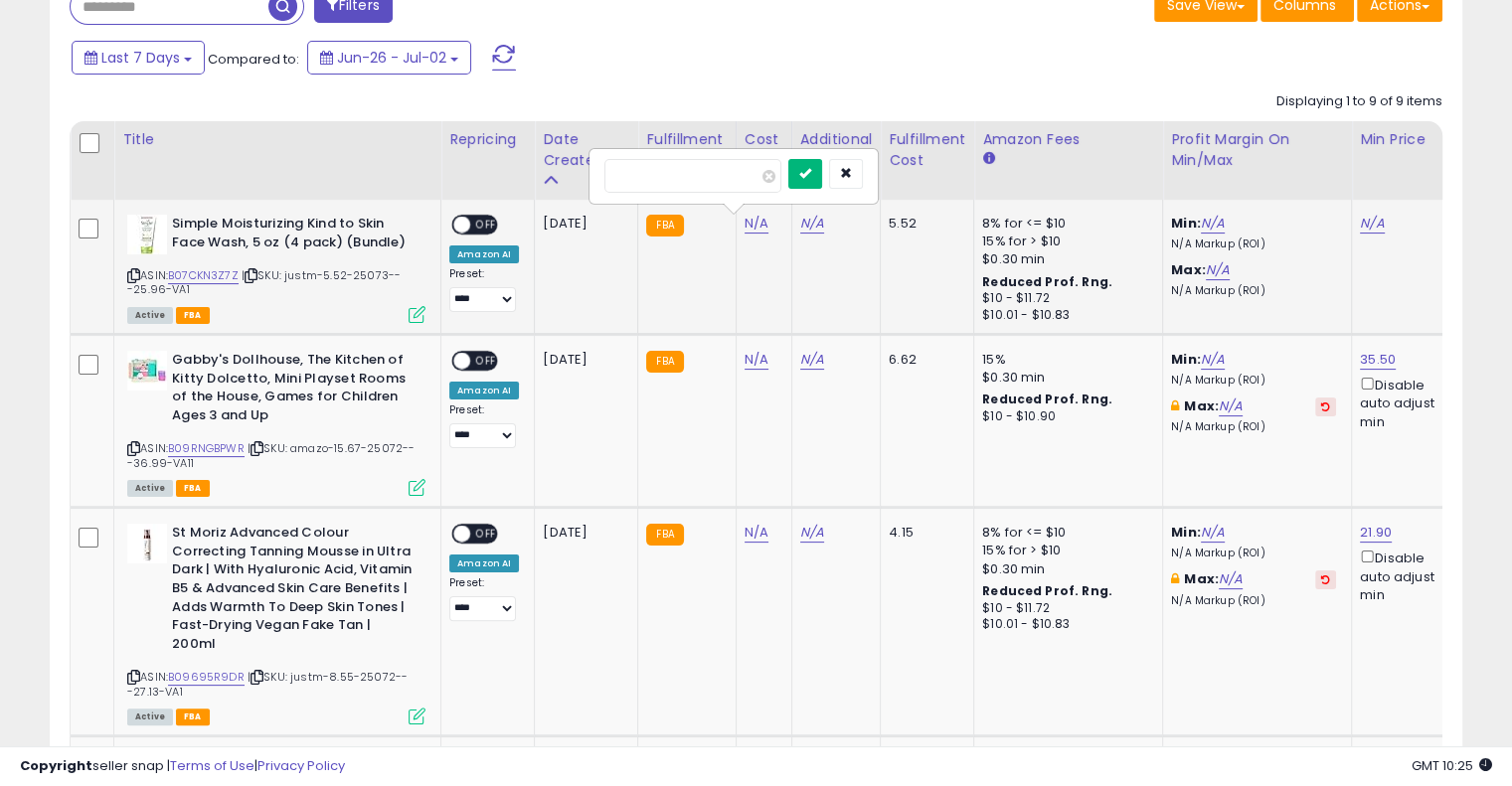 type on "****" 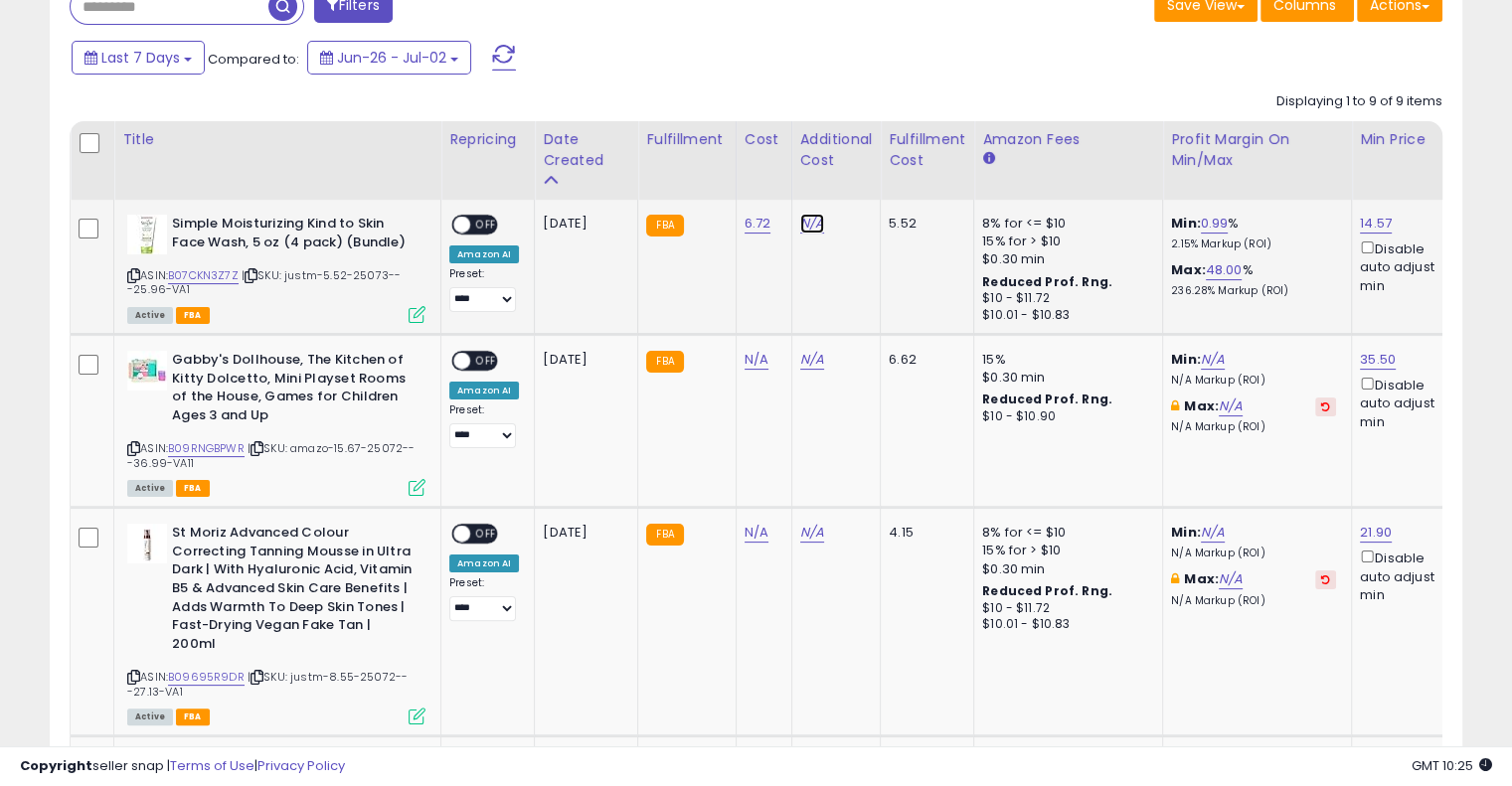 click on "N/A" at bounding box center (812, 224) 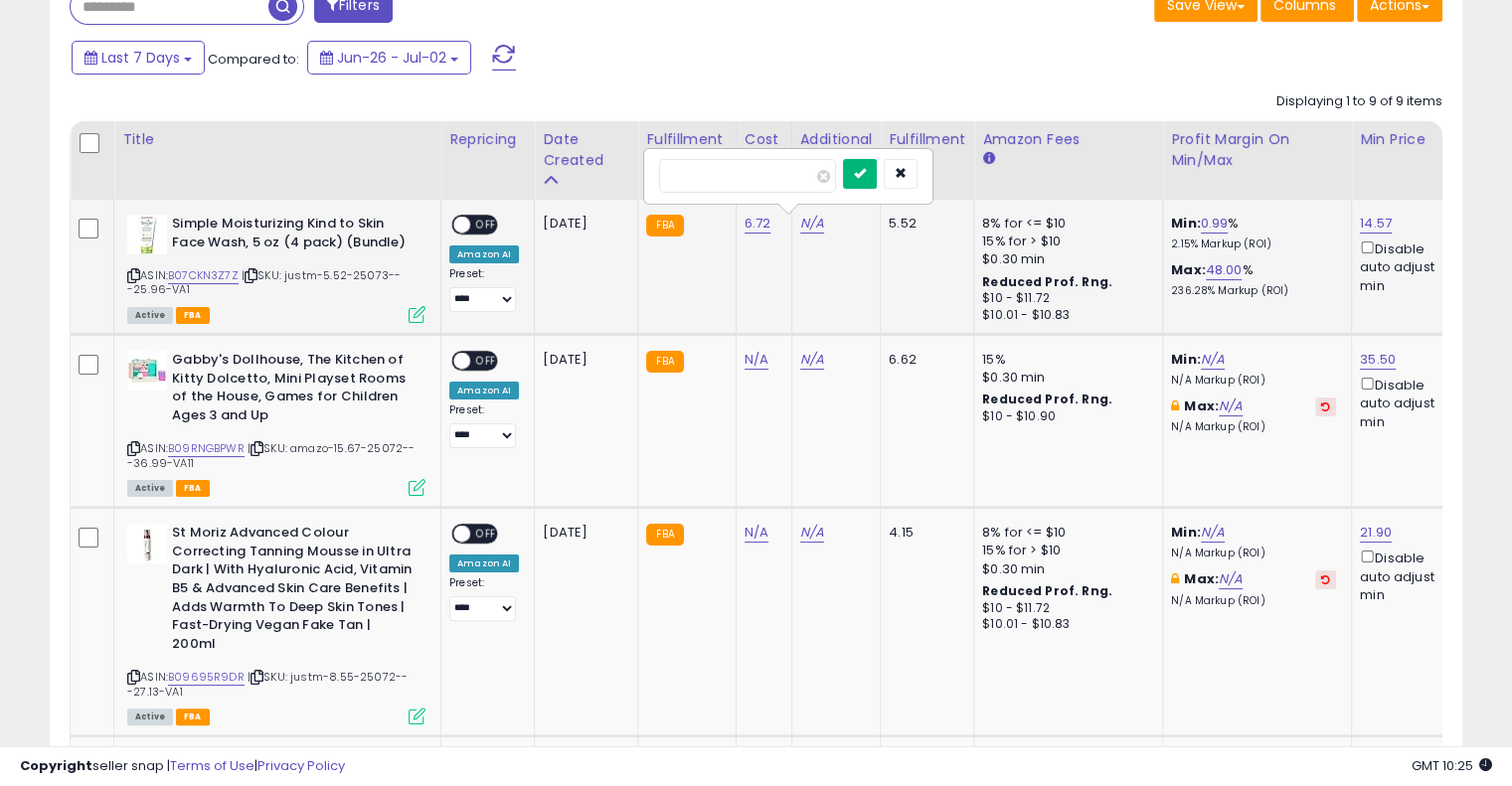 type on "****" 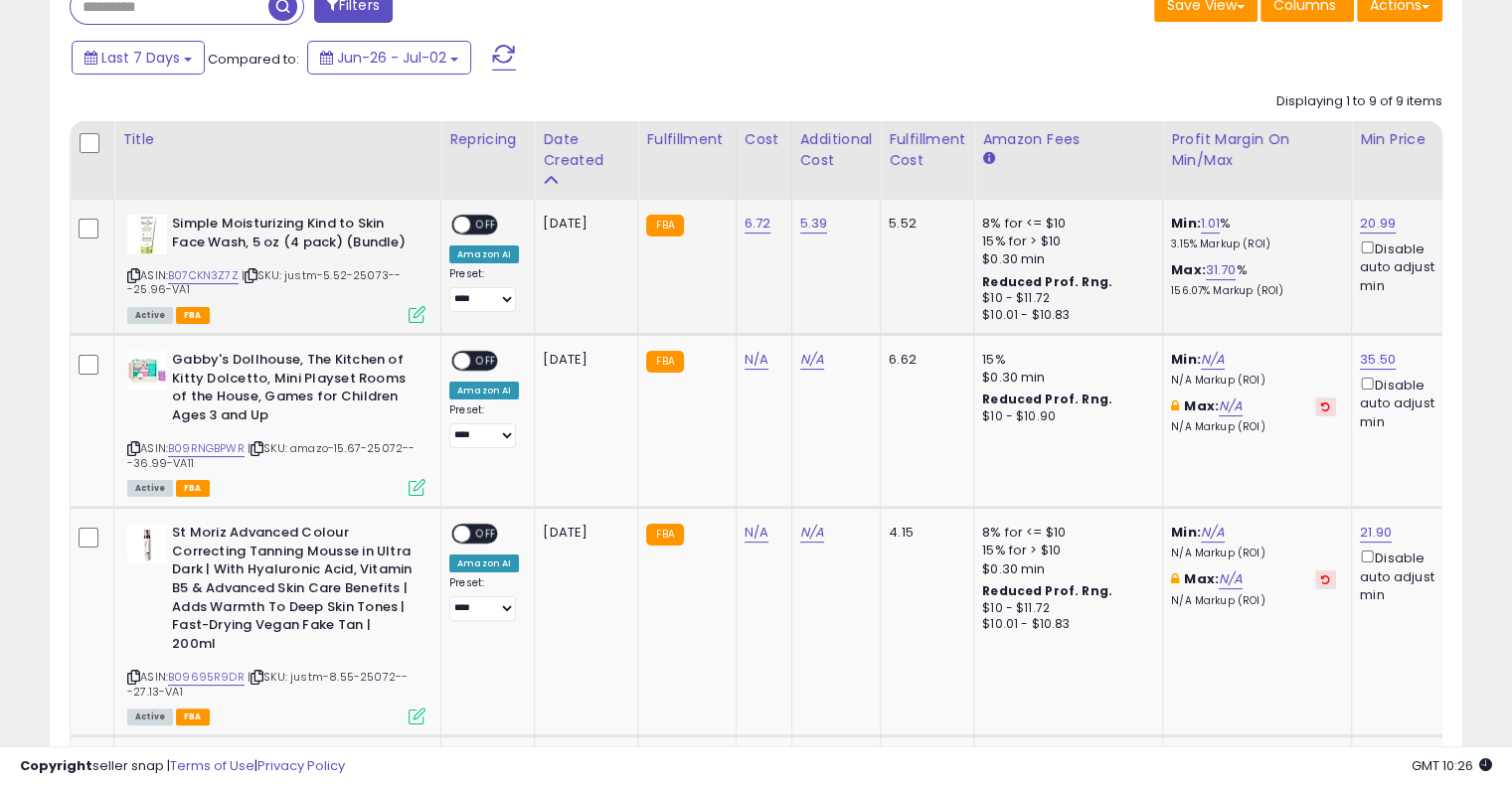 click on "OFF" at bounding box center [486, 225] 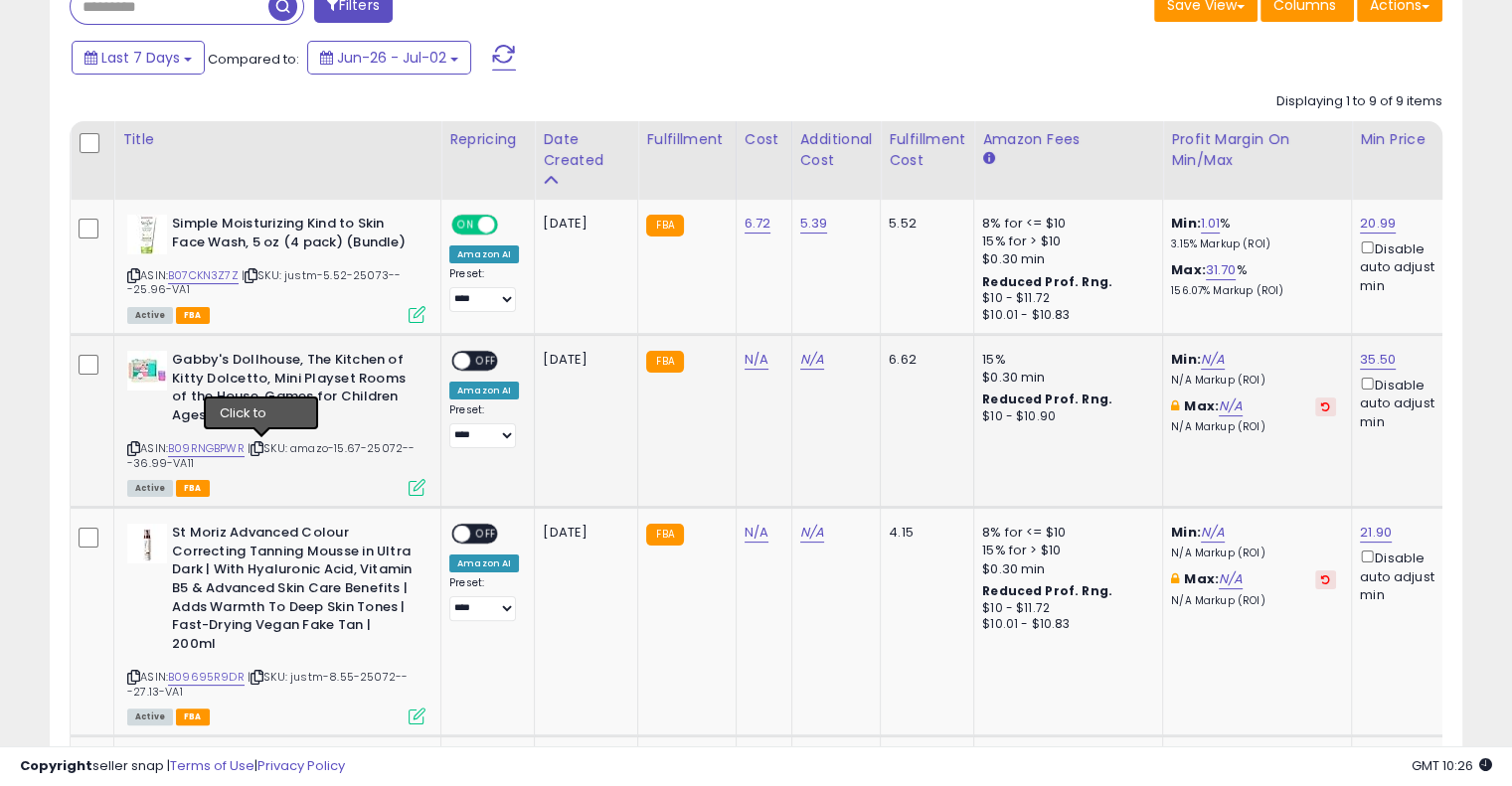 click at bounding box center (256, 448) 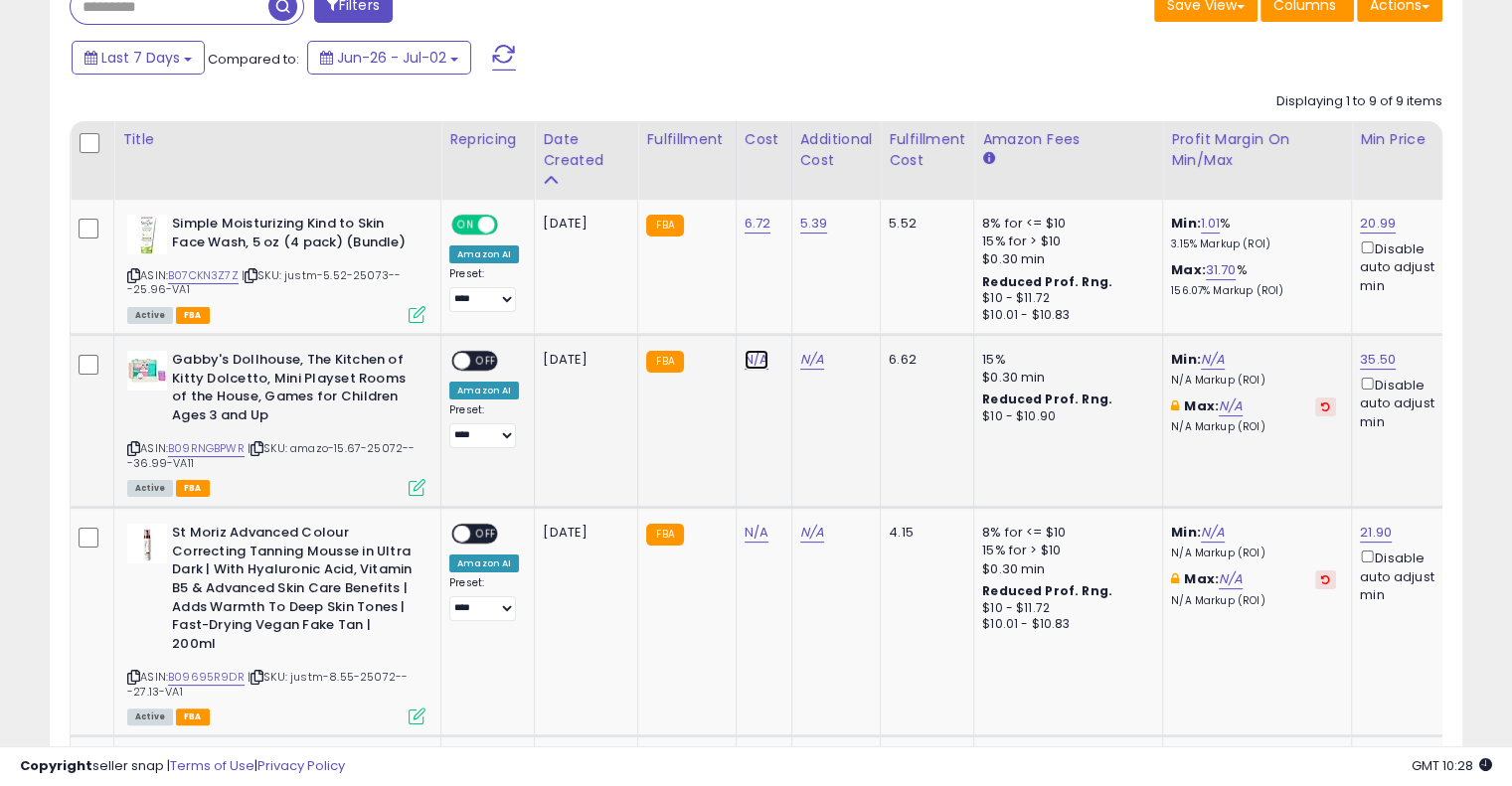 click on "N/A" at bounding box center [756, 360] 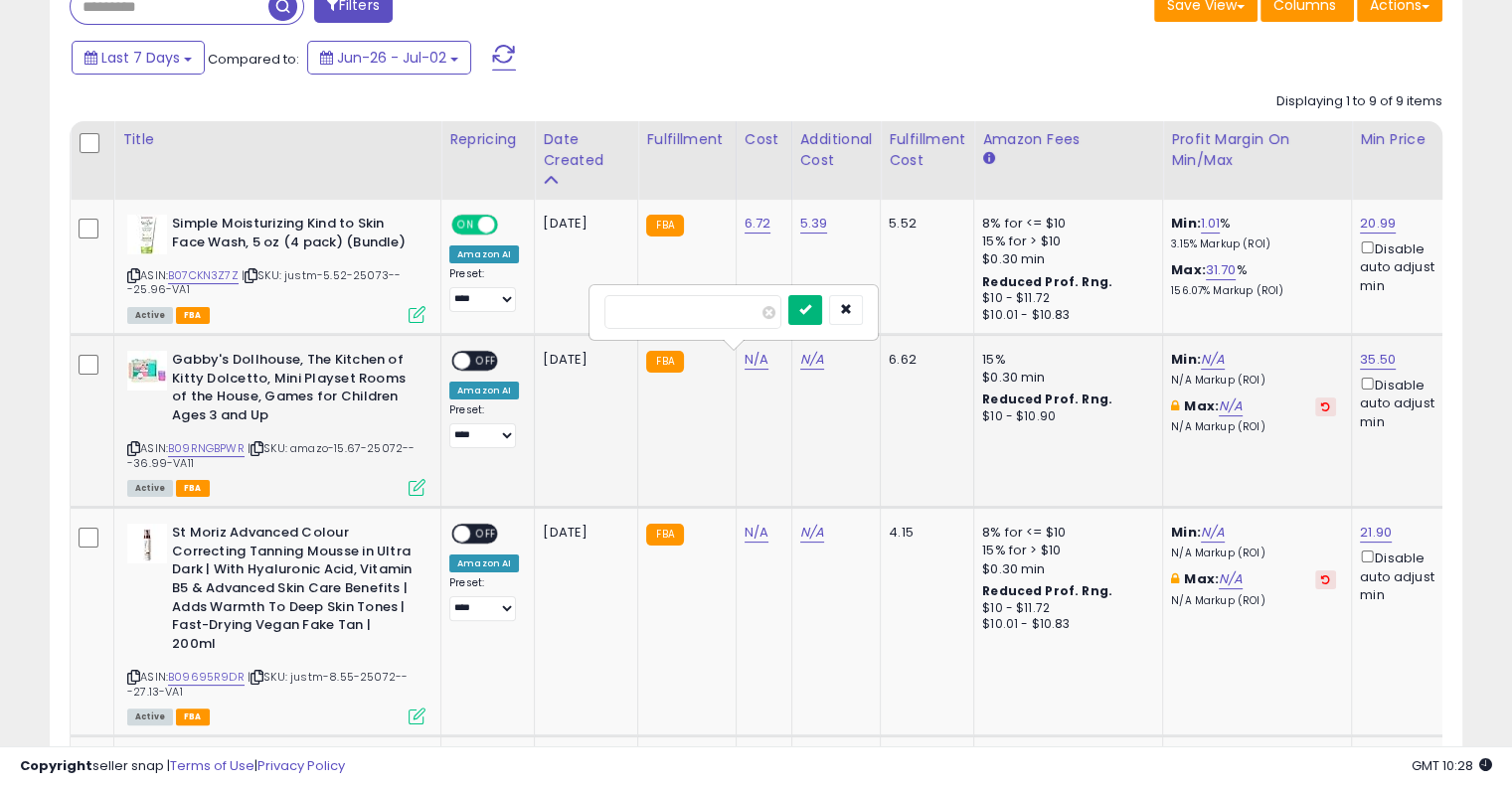 type on "*****" 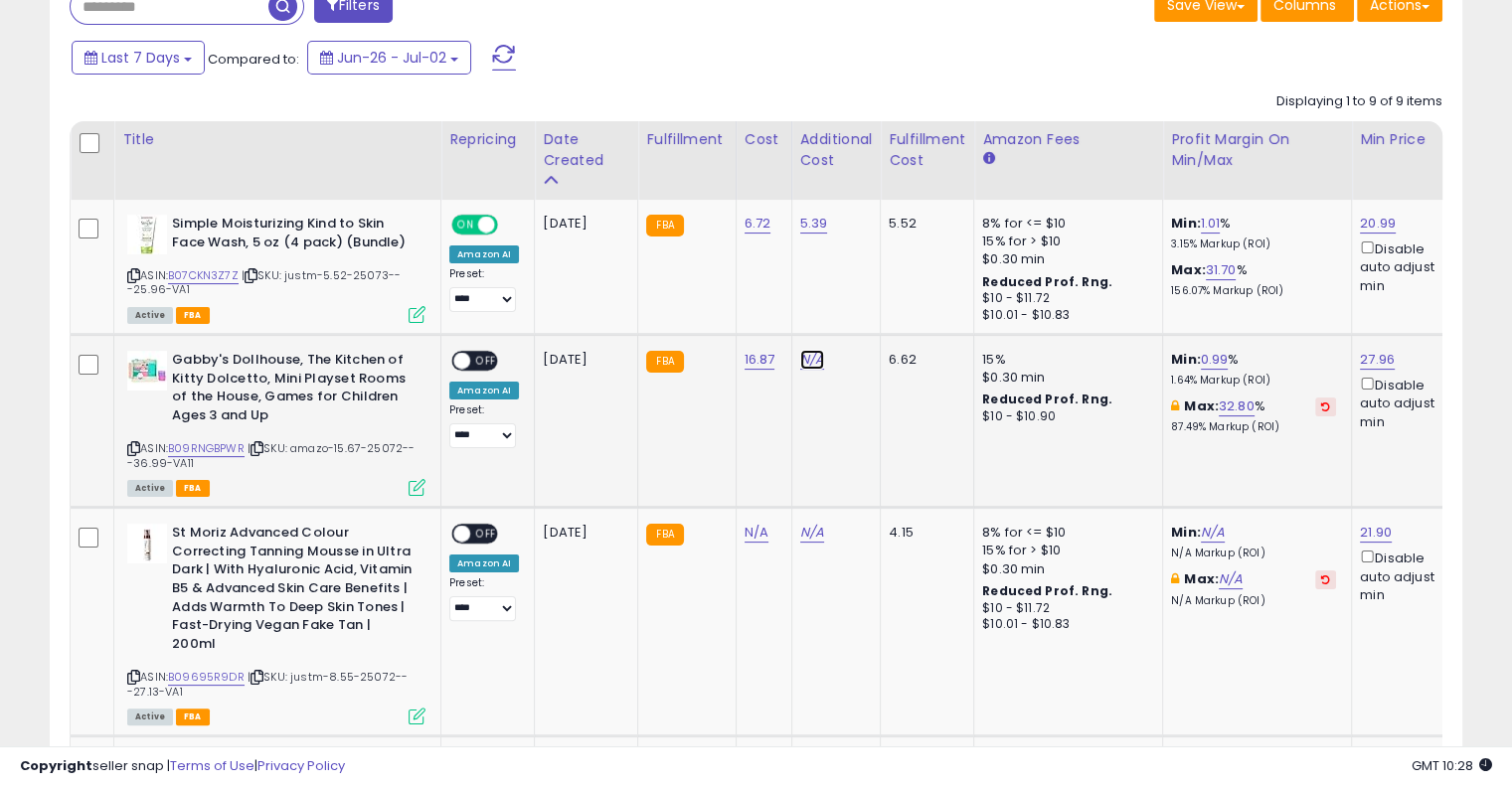click on "N/A" at bounding box center [812, 360] 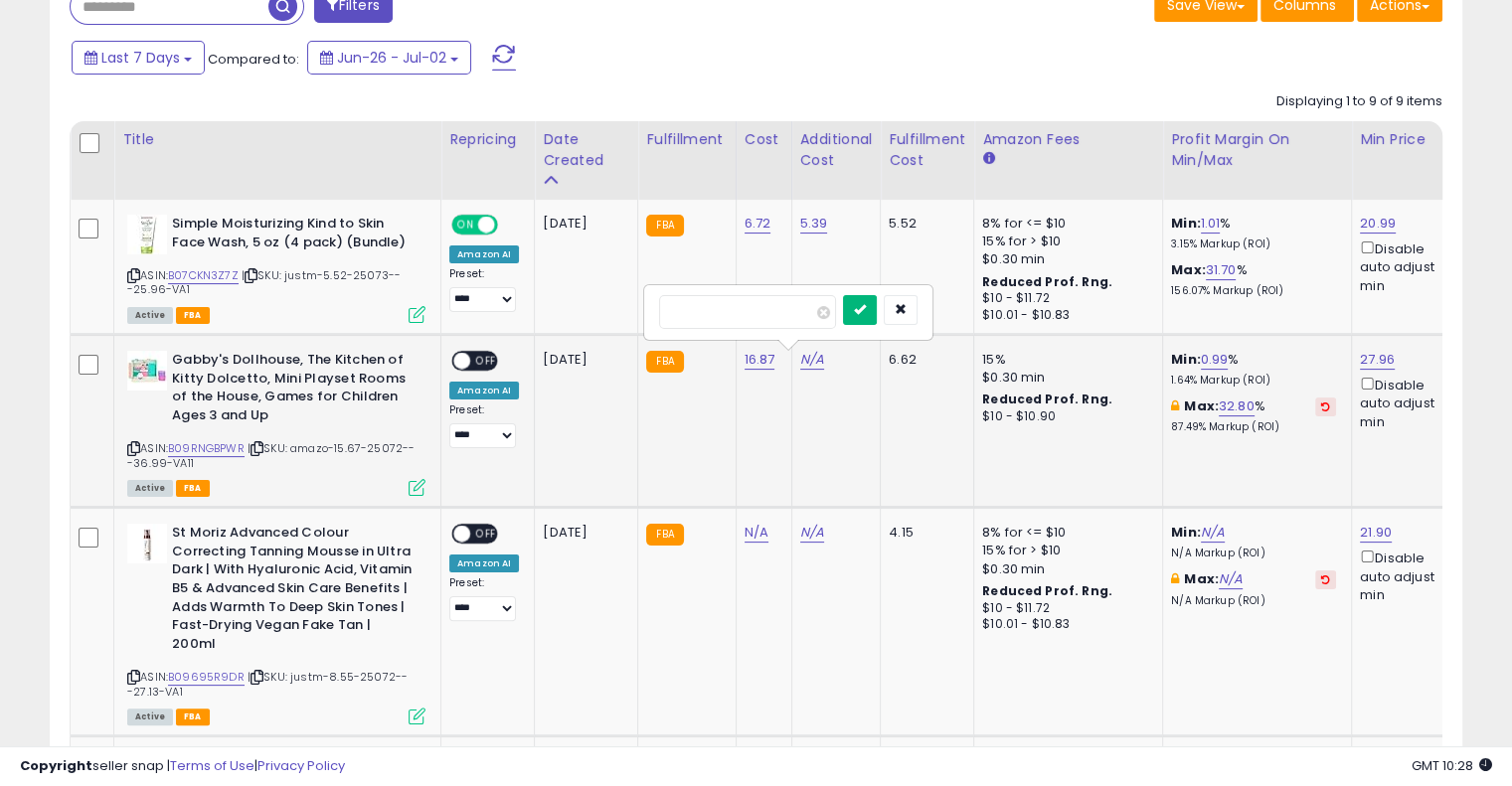 type on "****" 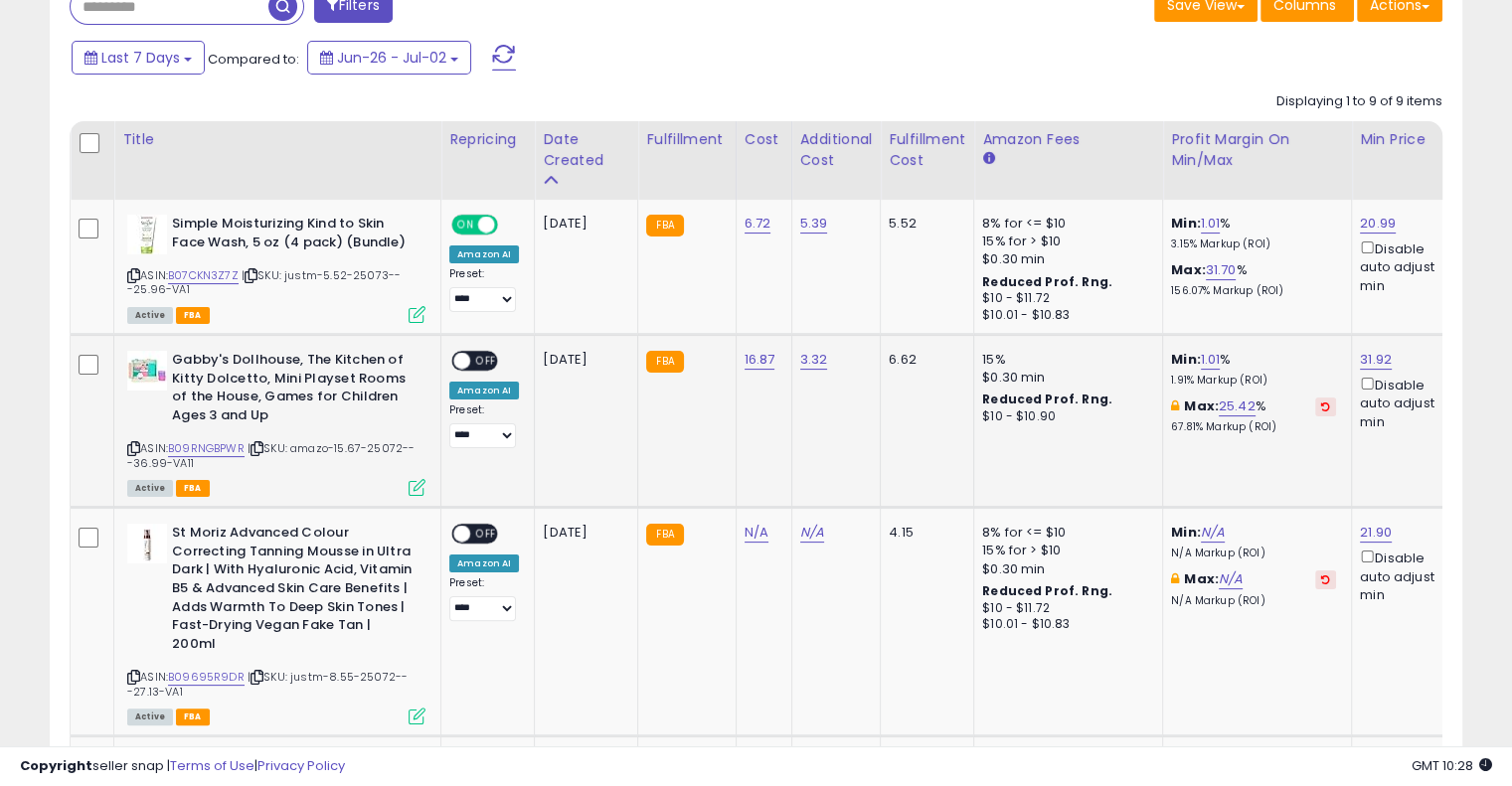 click on "OFF" at bounding box center (486, 361) 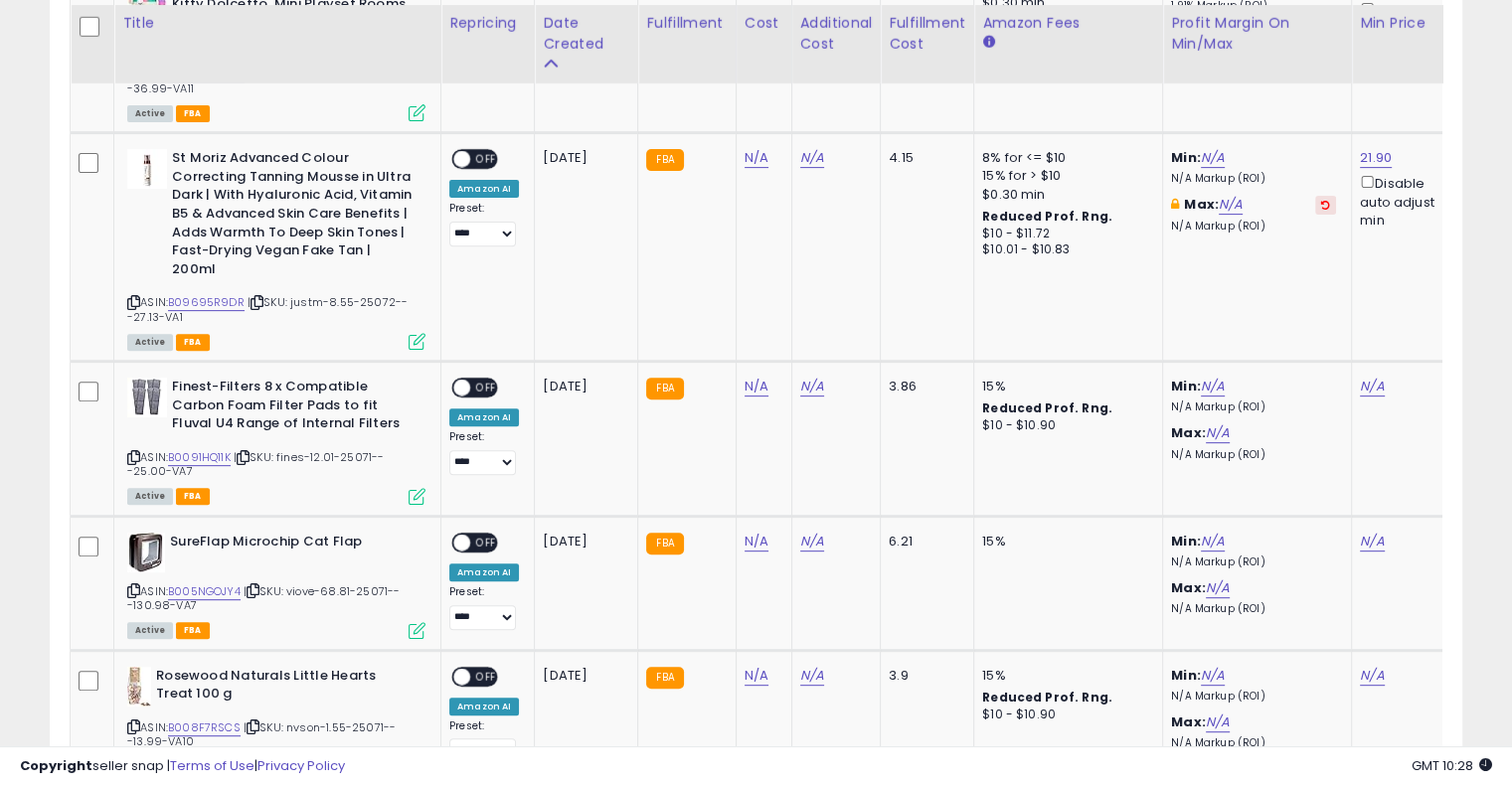 scroll, scrollTop: 743, scrollLeft: 0, axis: vertical 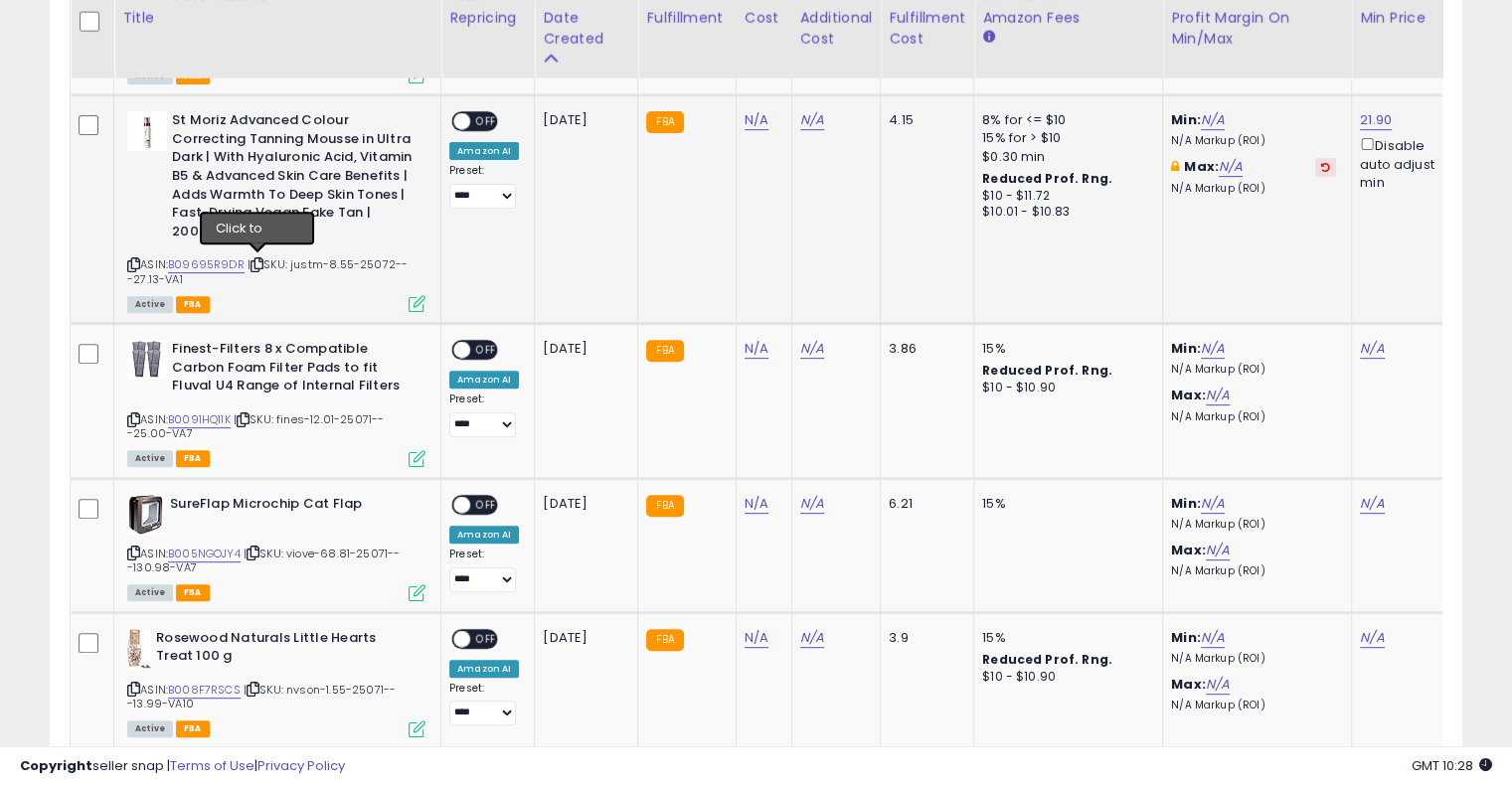 click at bounding box center [256, 264] 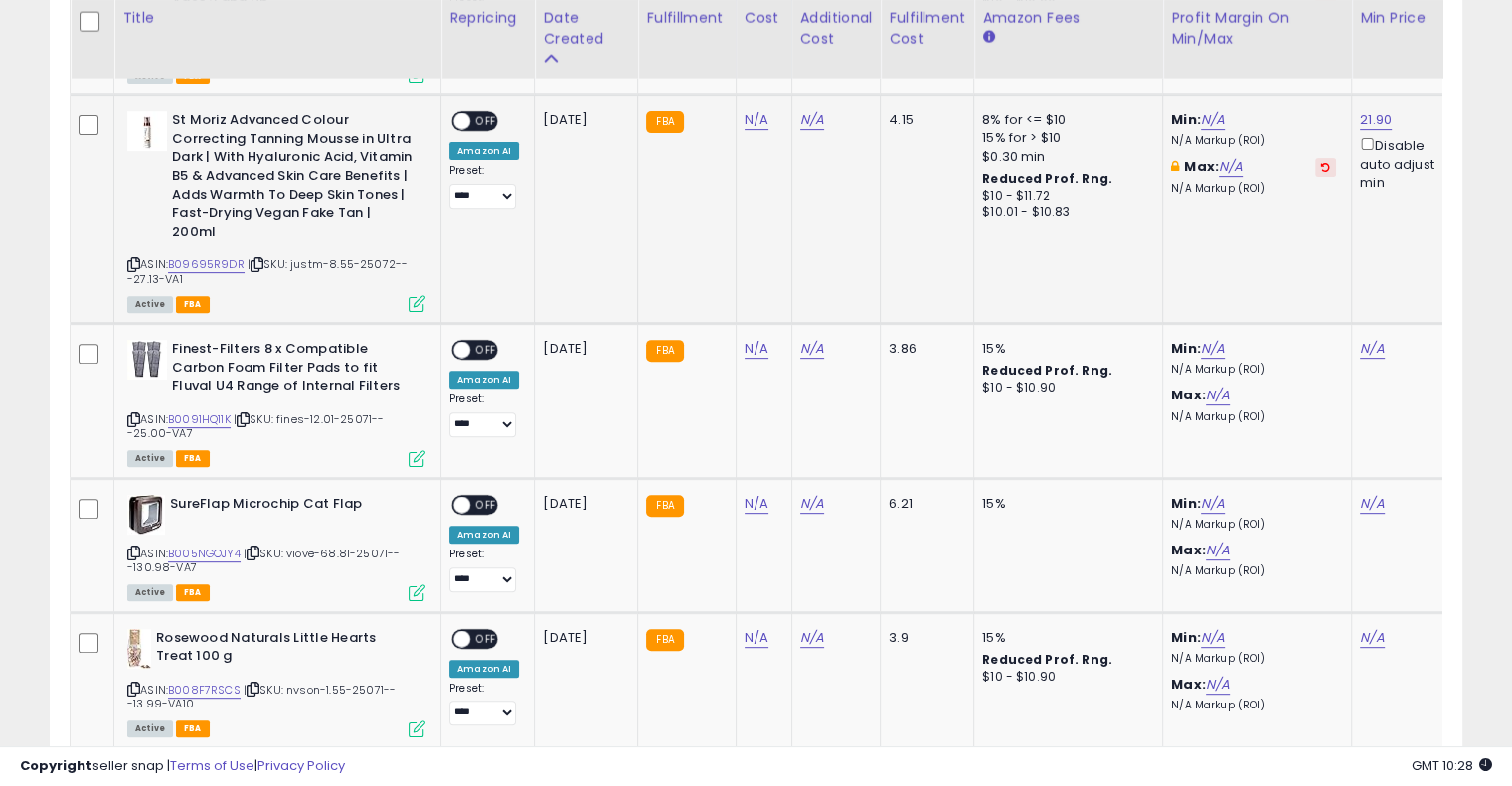 click at bounding box center (256, 264) 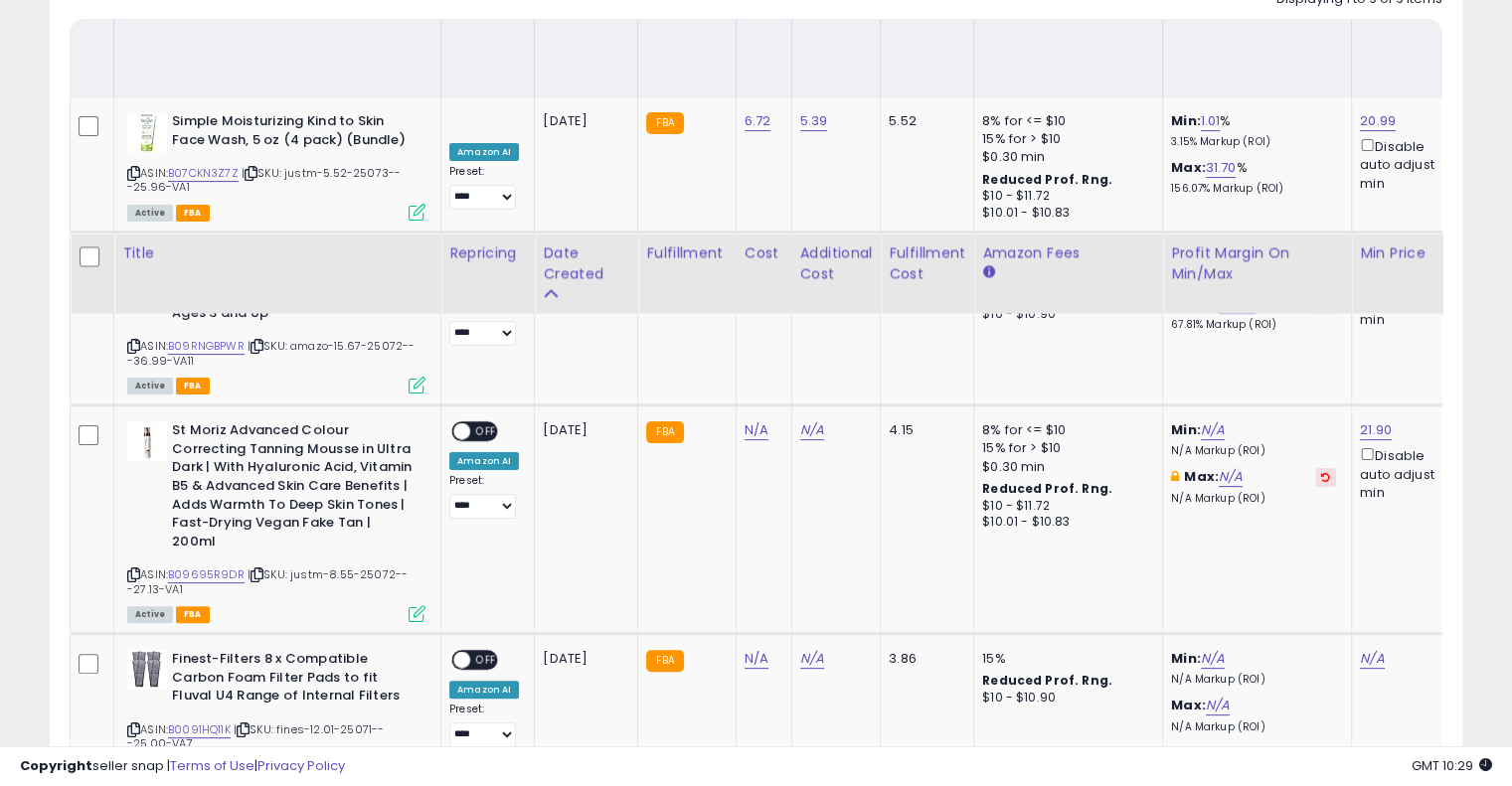 scroll, scrollTop: 412, scrollLeft: 0, axis: vertical 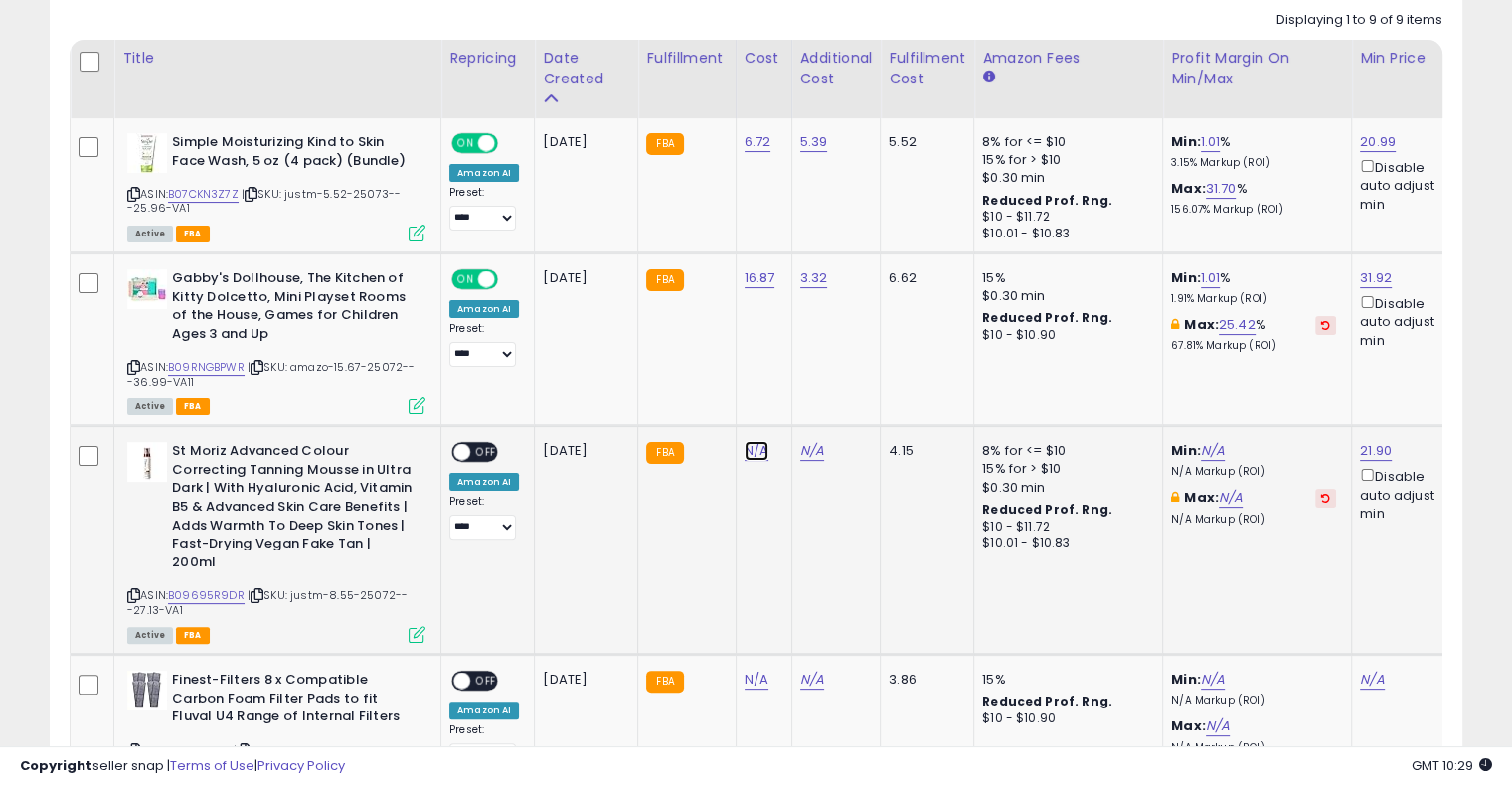 click on "N/A" at bounding box center (756, 451) 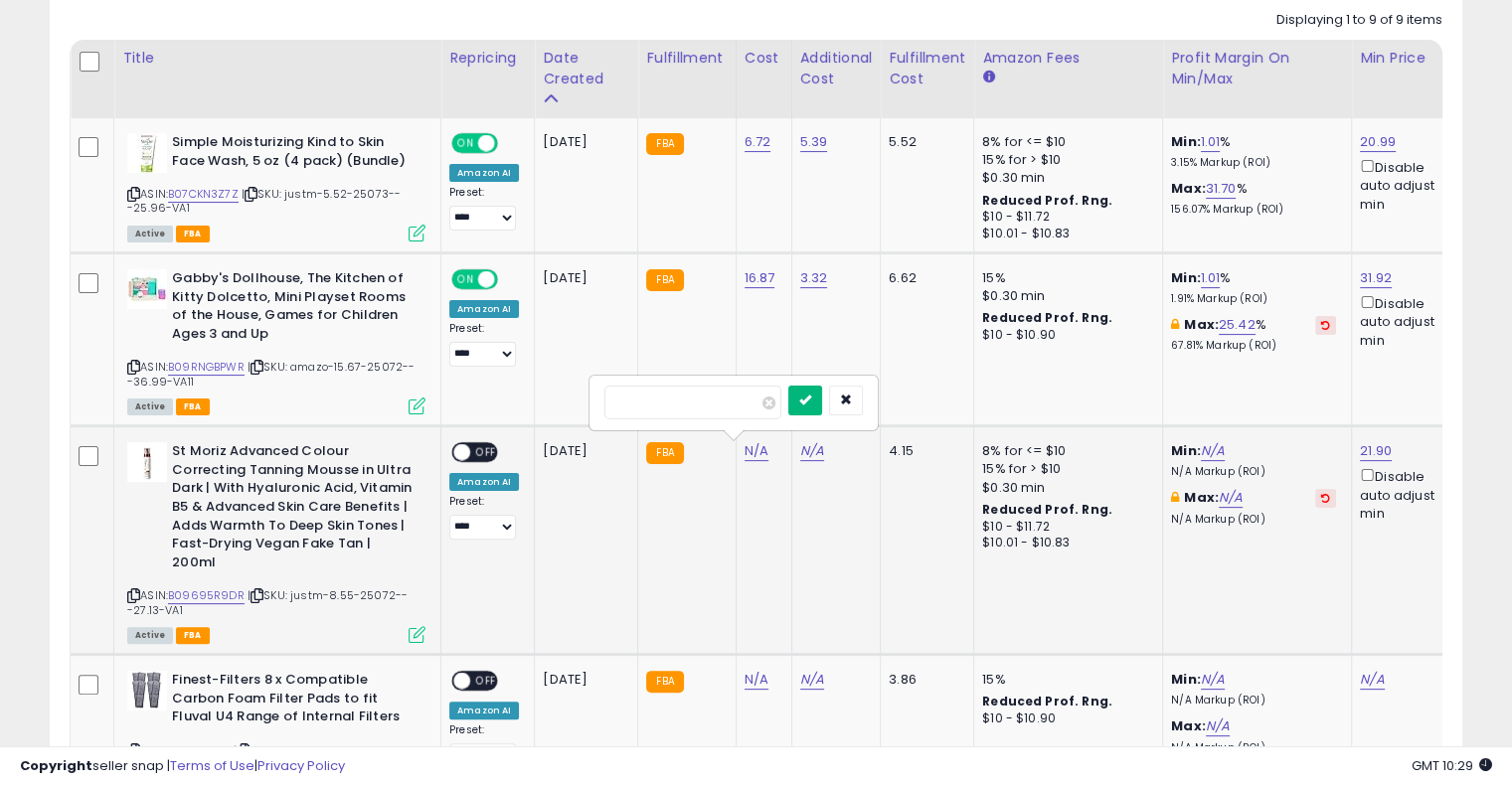 type on "****" 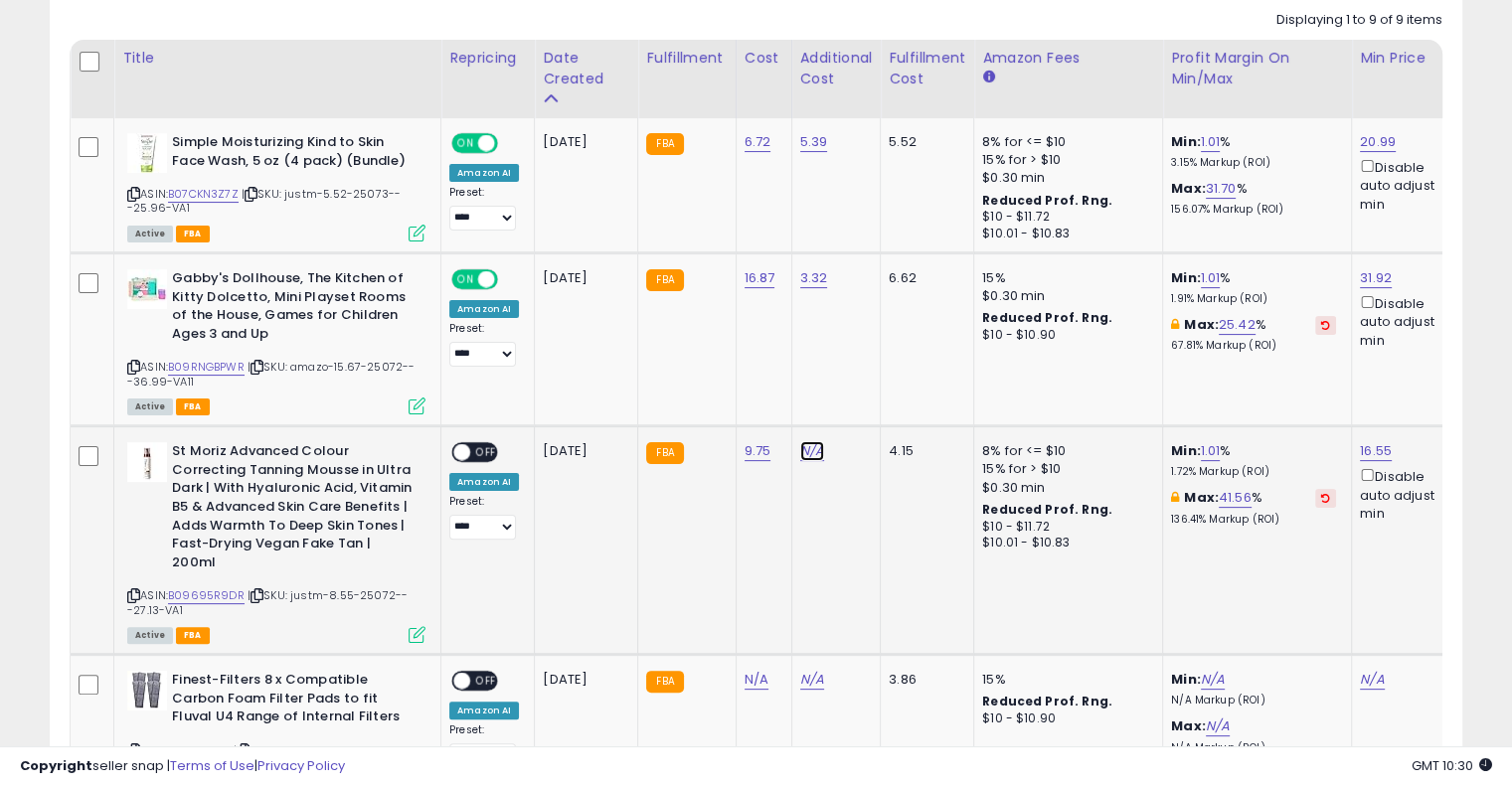 click on "N/A" at bounding box center (812, 451) 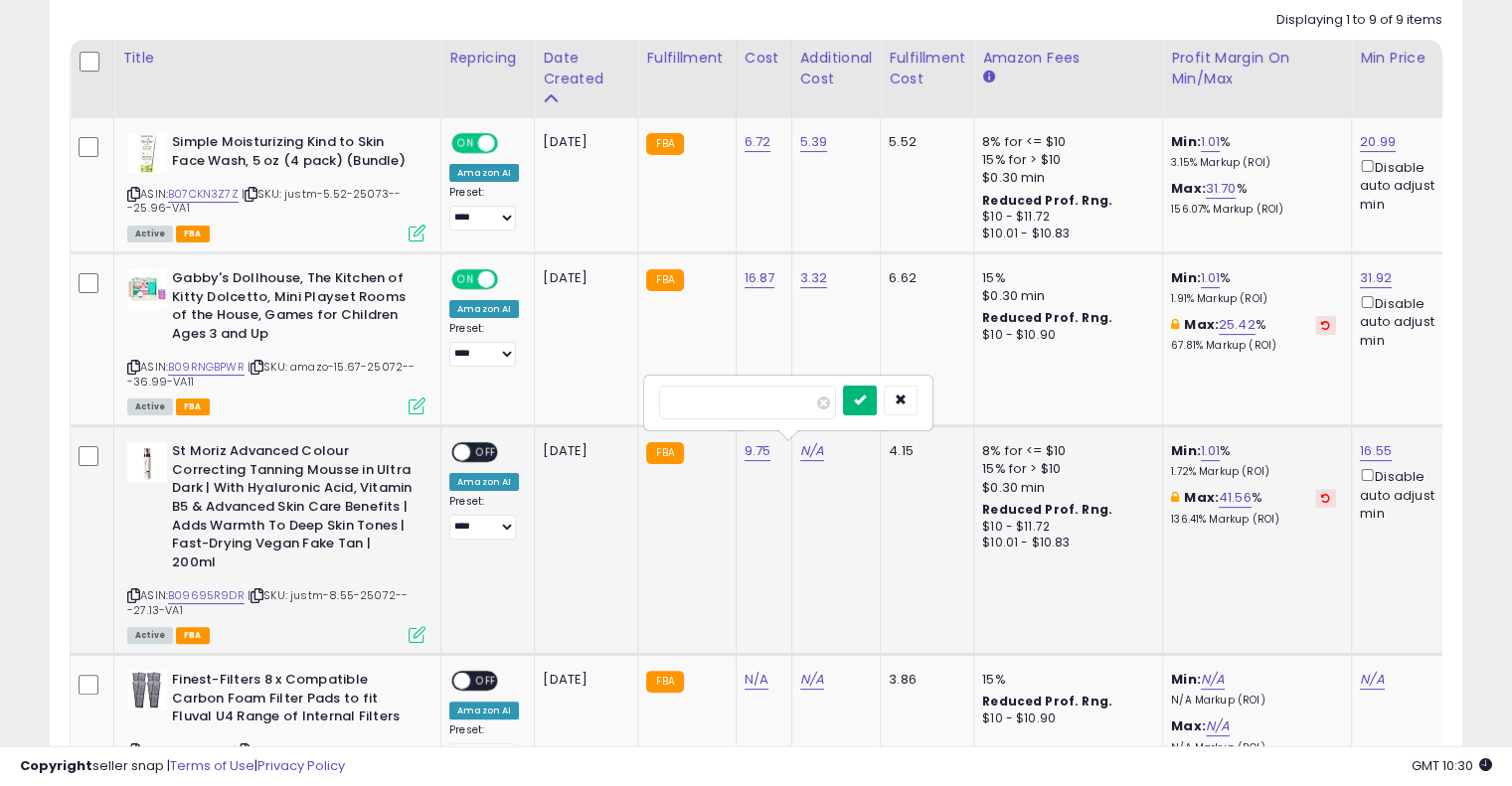 type on "****" 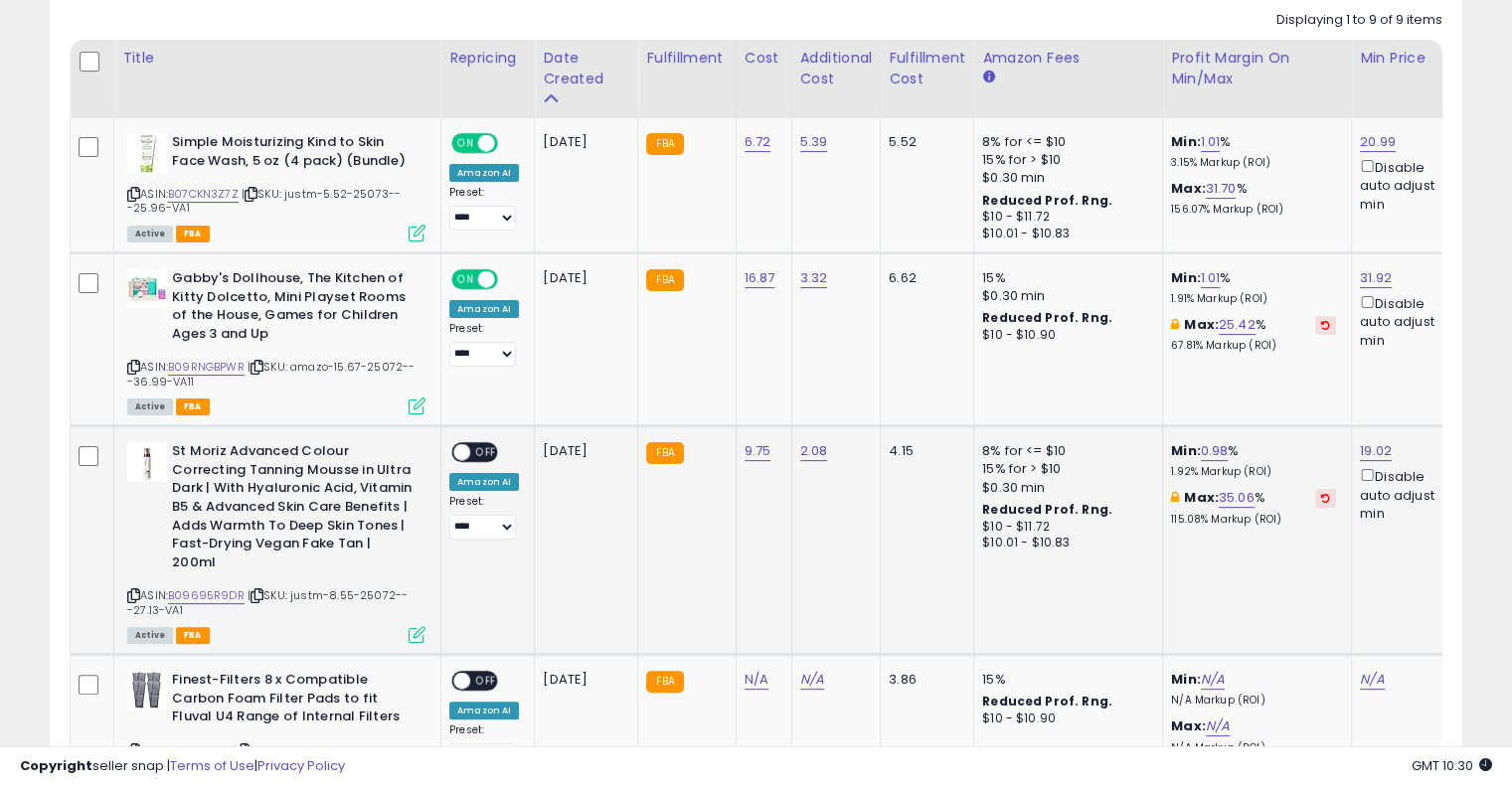 click on "OFF" at bounding box center (486, 452) 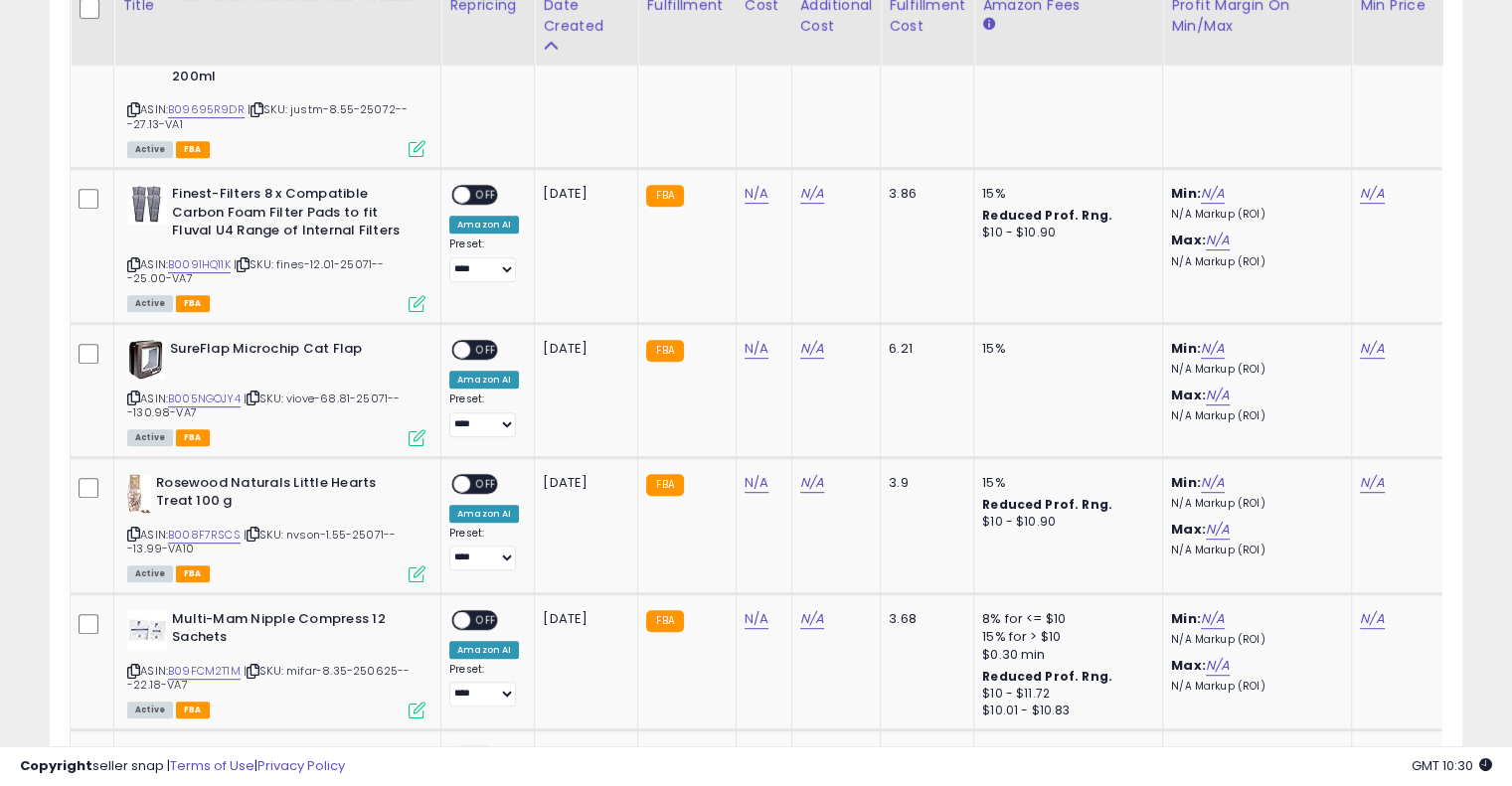 scroll, scrollTop: 918, scrollLeft: 0, axis: vertical 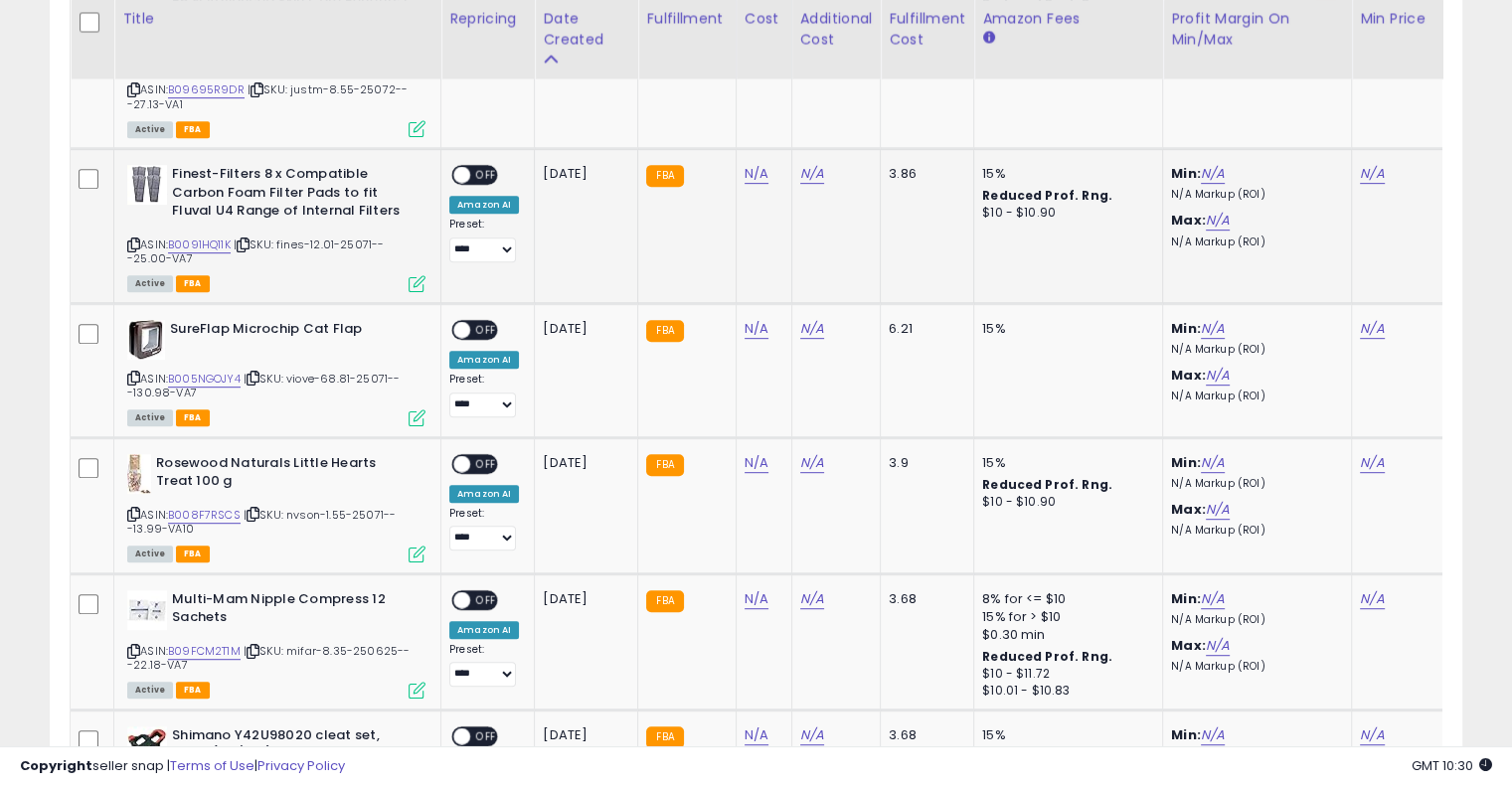 click at bounding box center (243, 244) 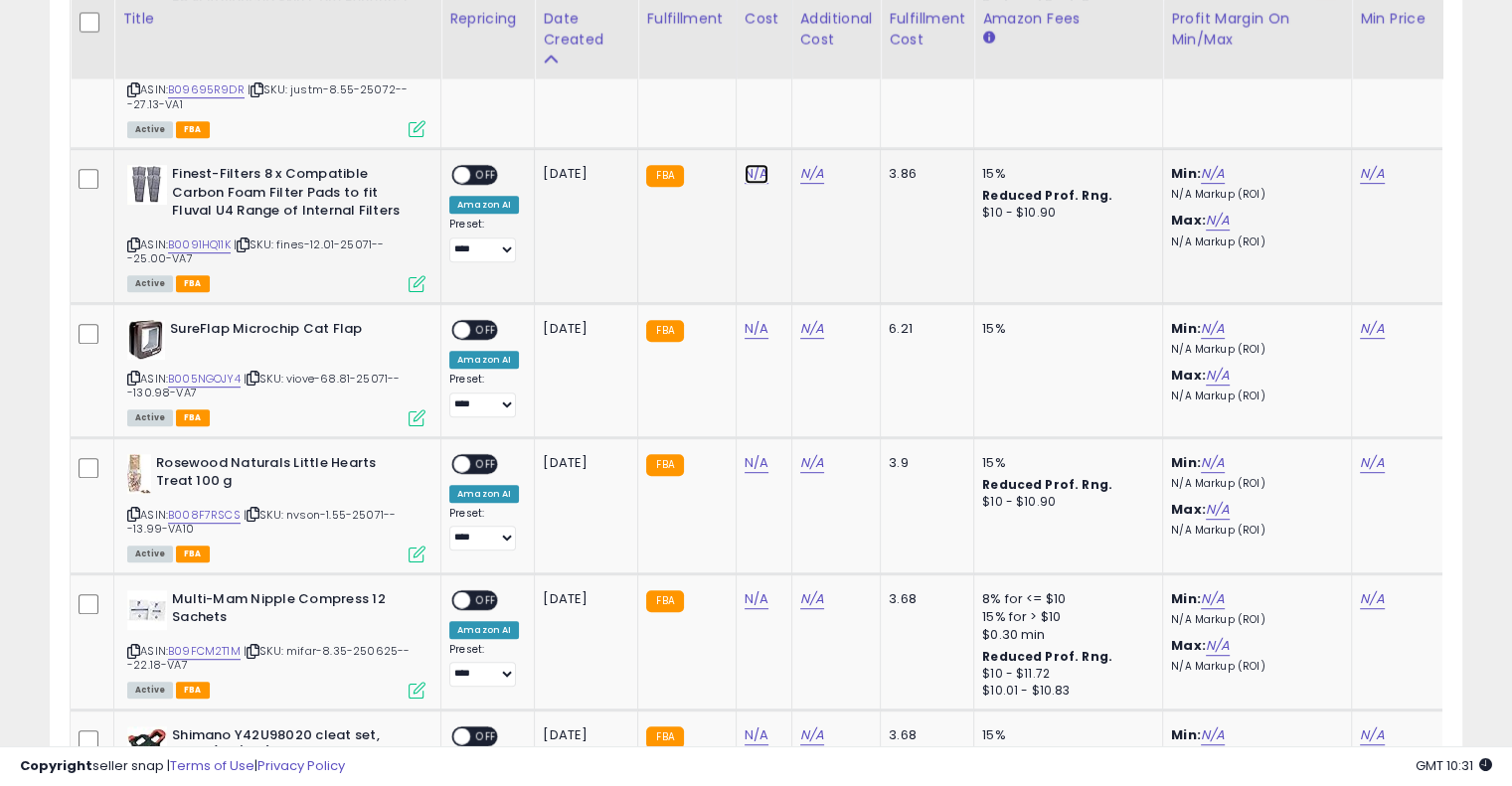 drag, startPoint x: 748, startPoint y: 164, endPoint x: 1526, endPoint y: 369, distance: 804.55516 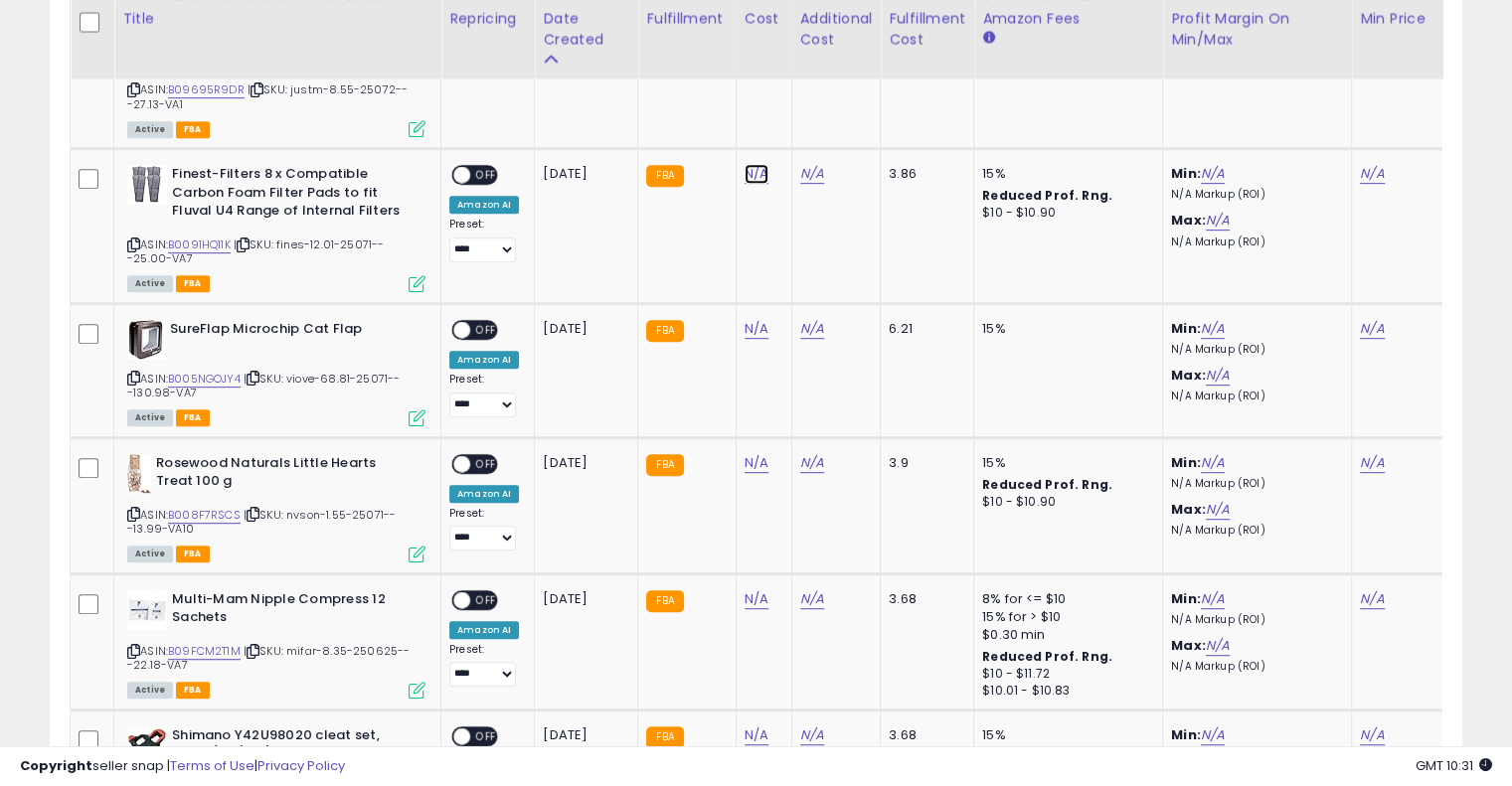 click on "N/A" at bounding box center [756, 174] 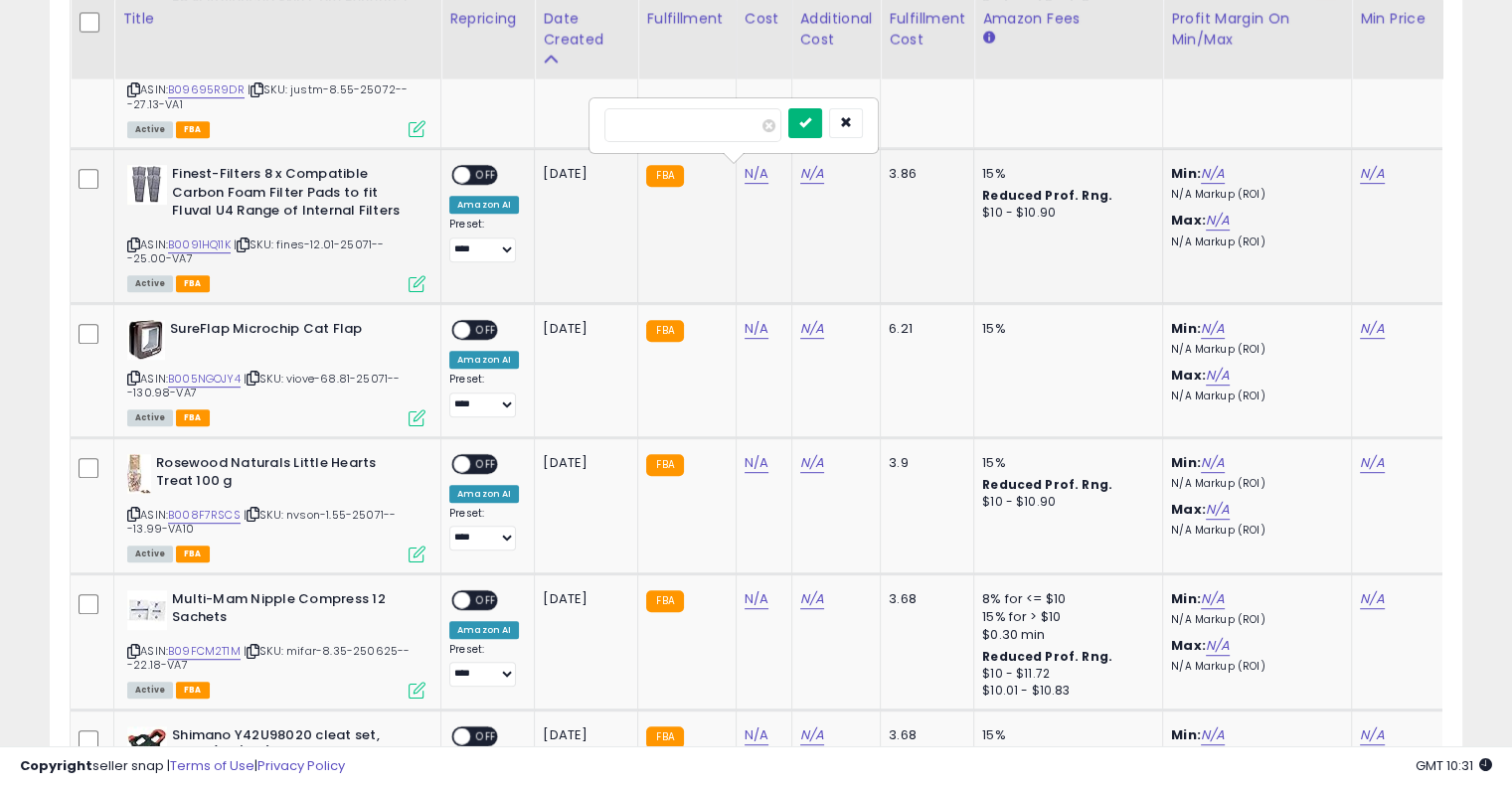 type on "*****" 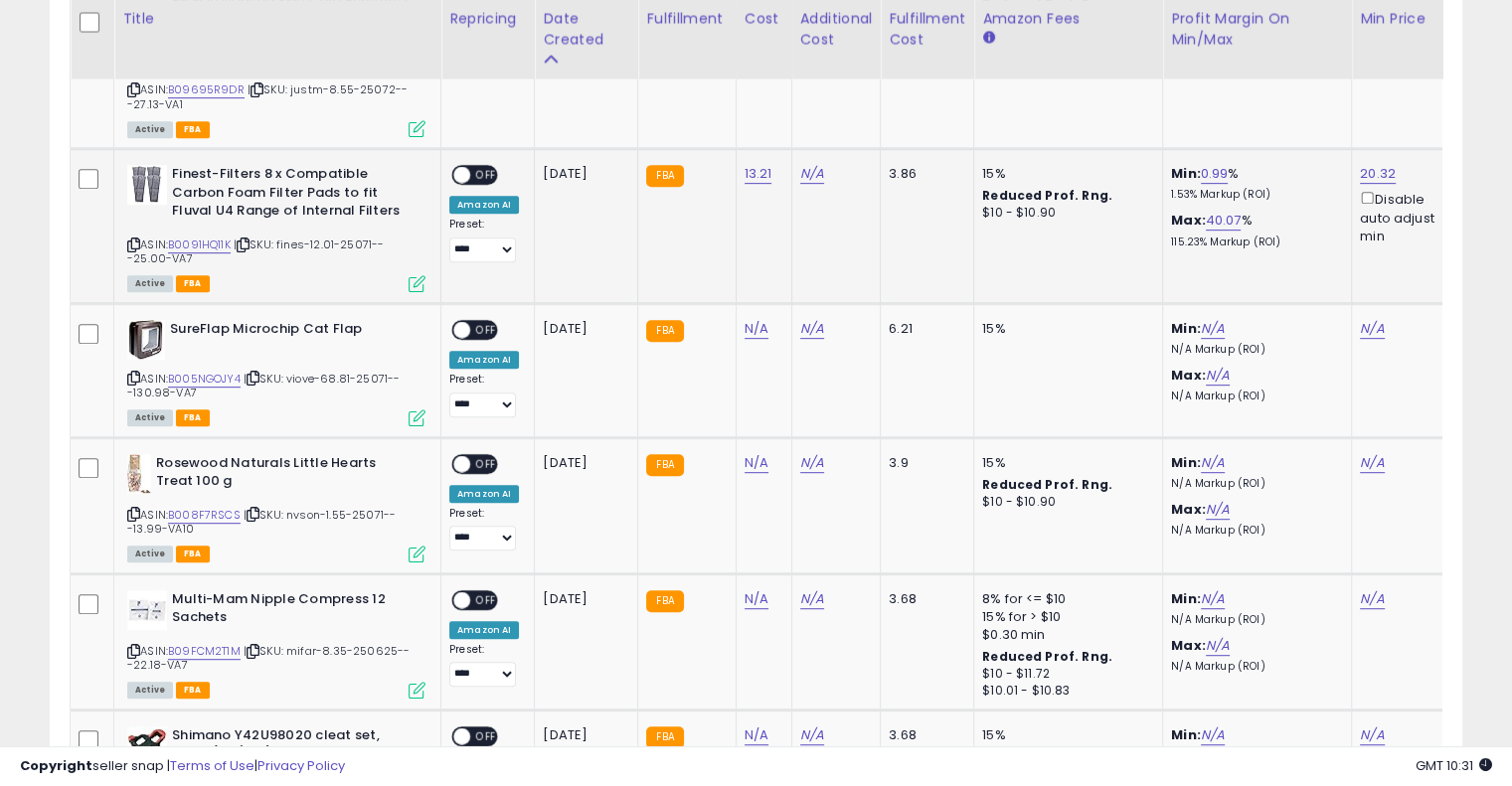 click on "N/A" 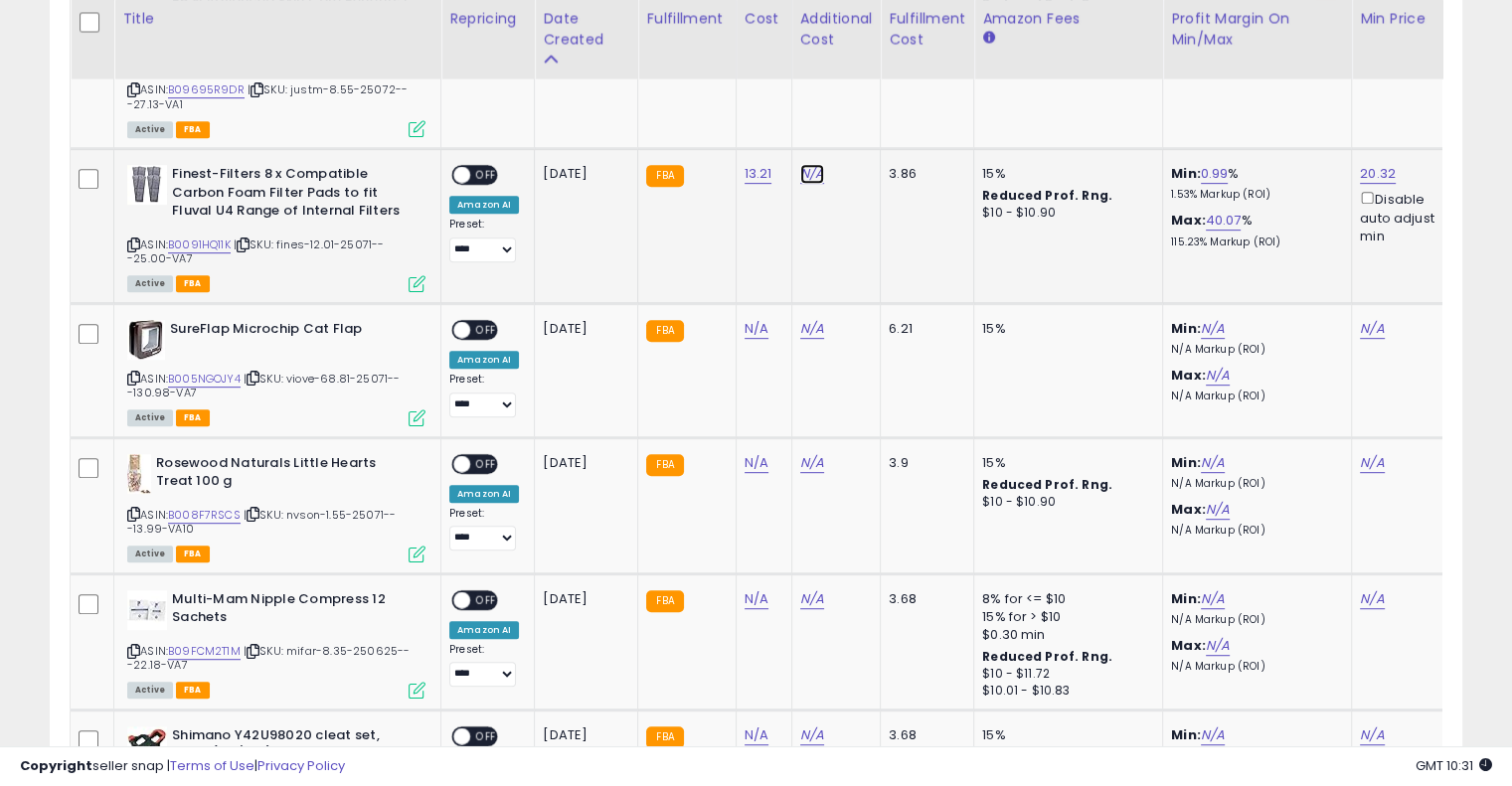 click on "N/A" at bounding box center [812, 174] 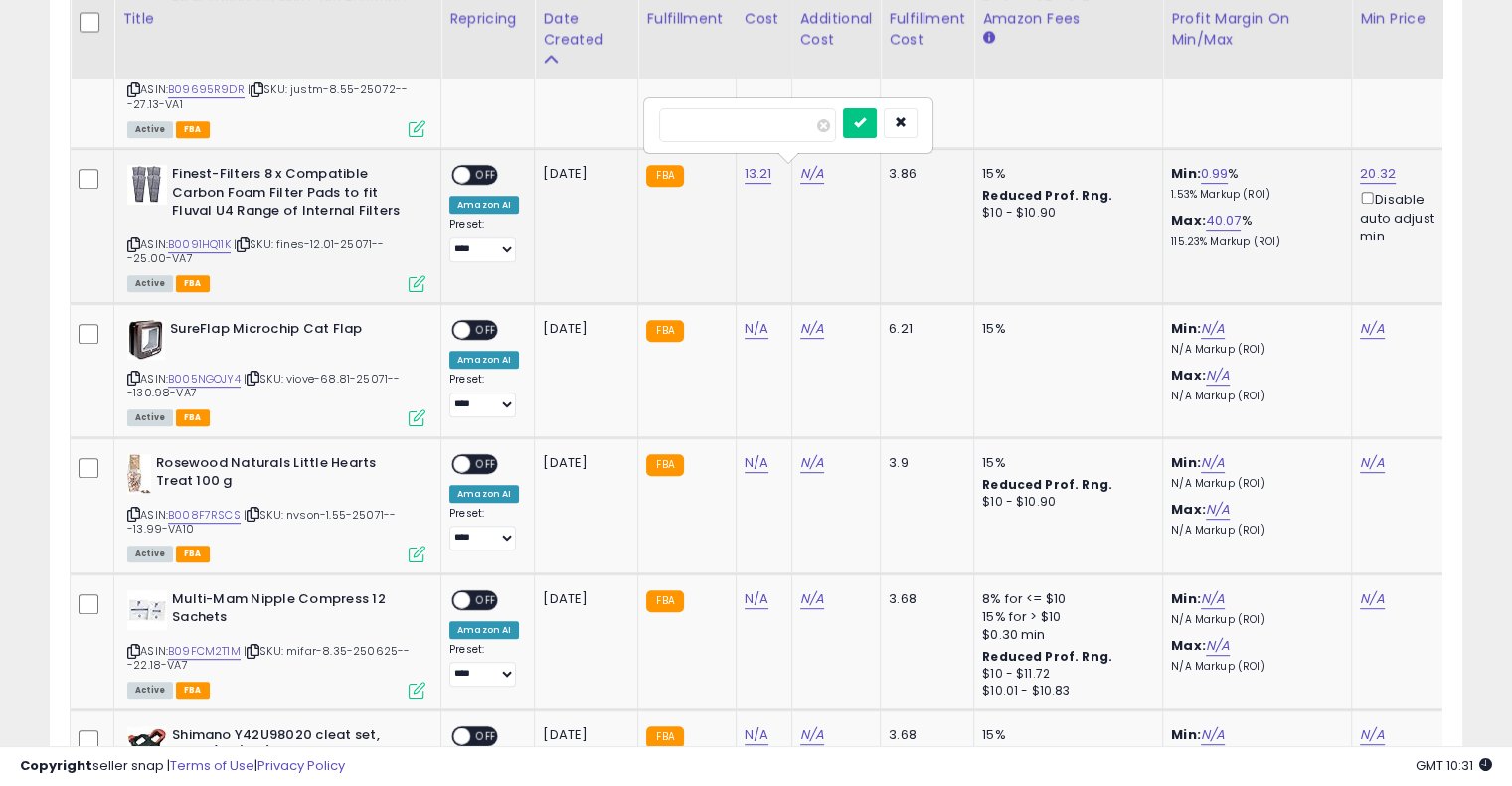 click at bounding box center (748, 125) 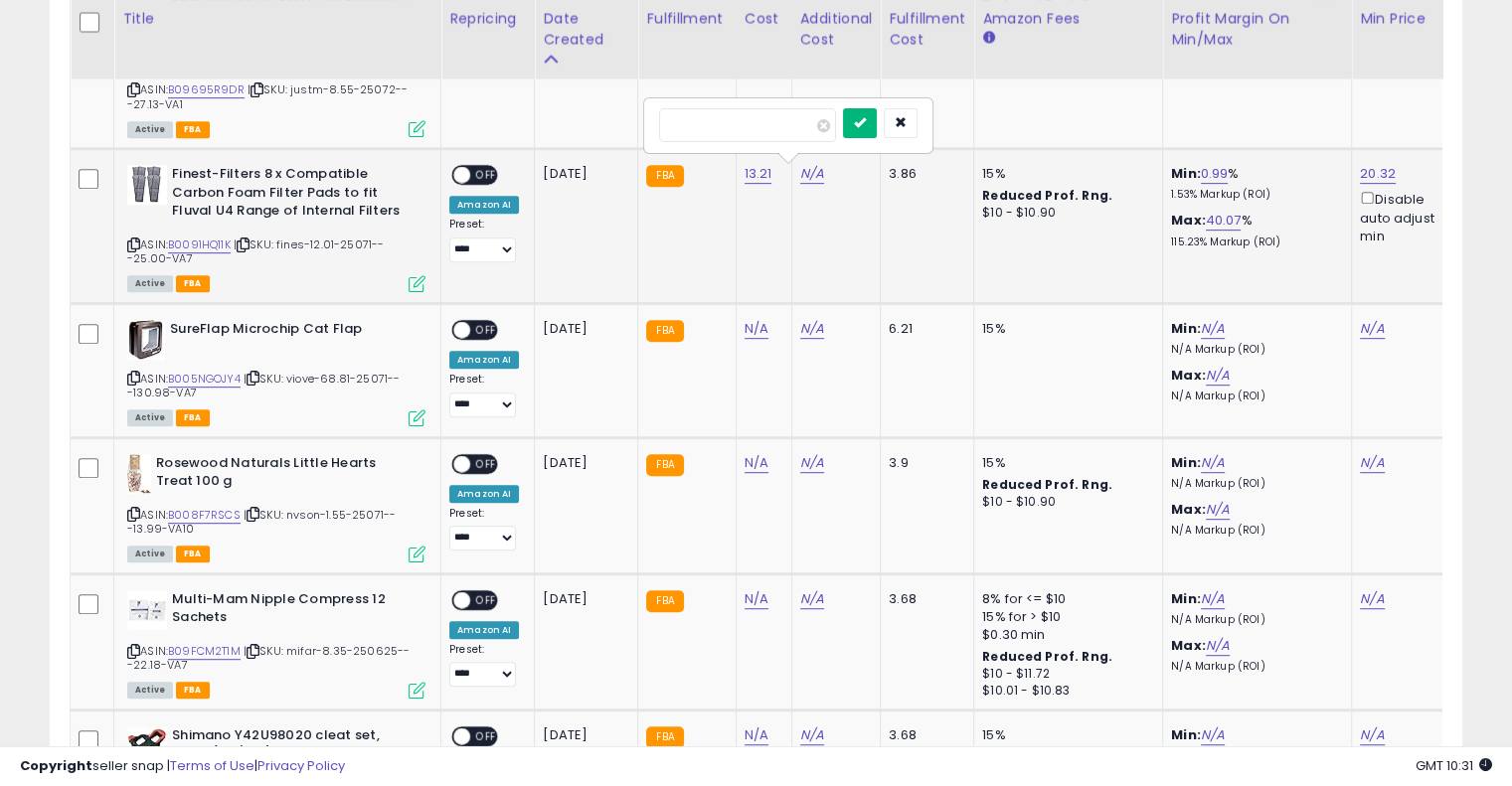 click on "****" at bounding box center (788, 125) 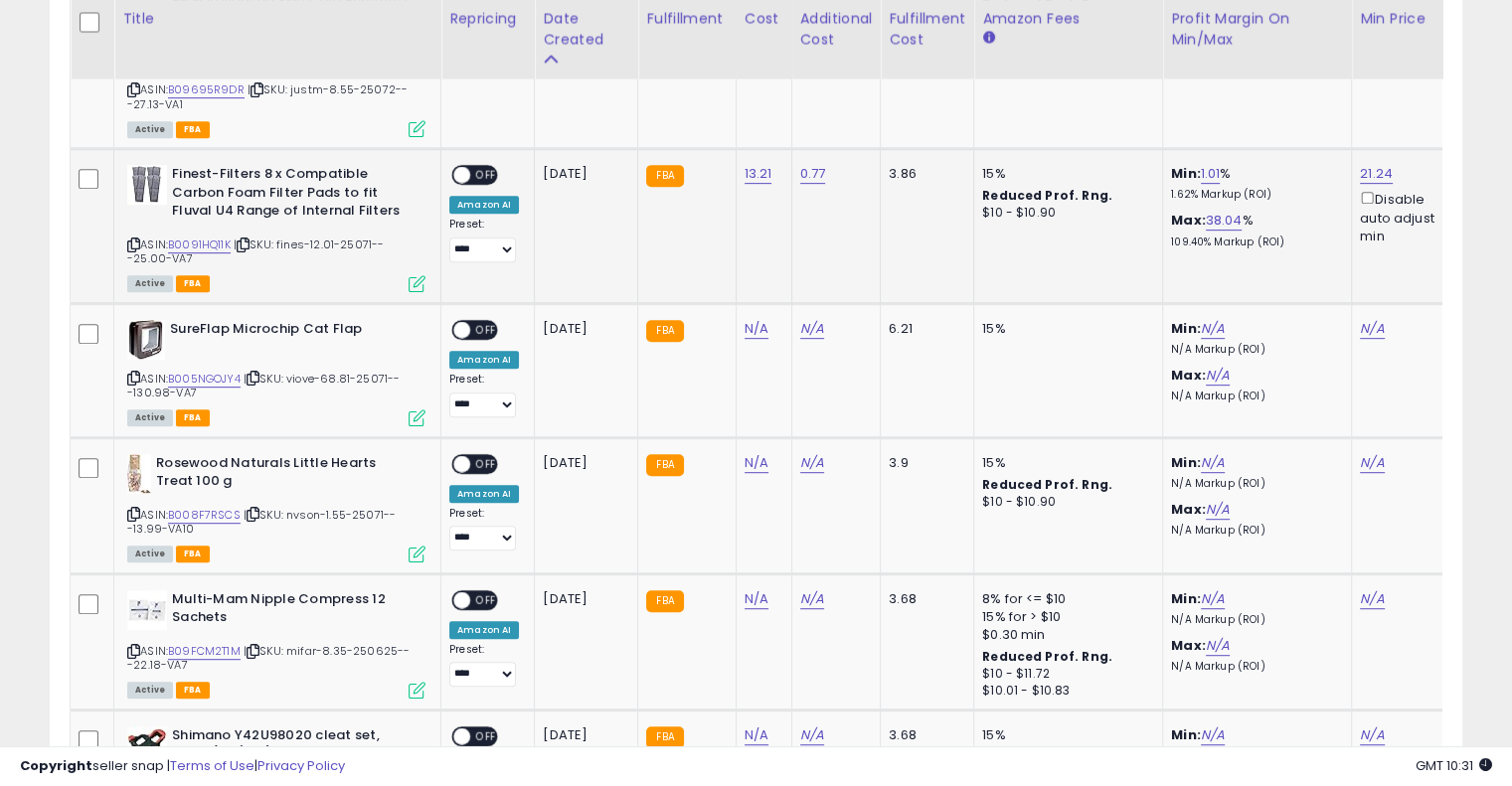 click on "OFF" at bounding box center (486, 175) 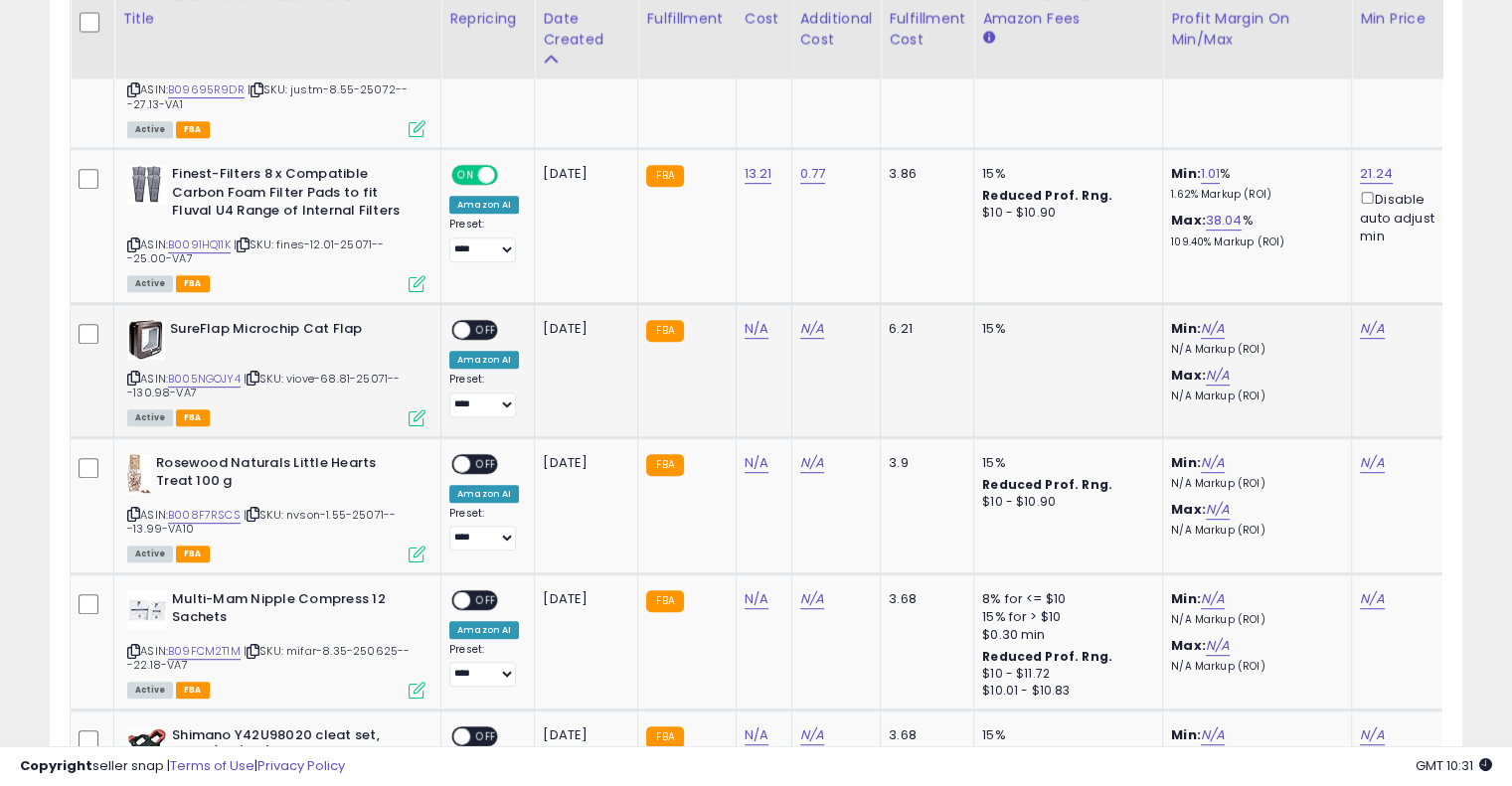 click at bounding box center [252, 378] 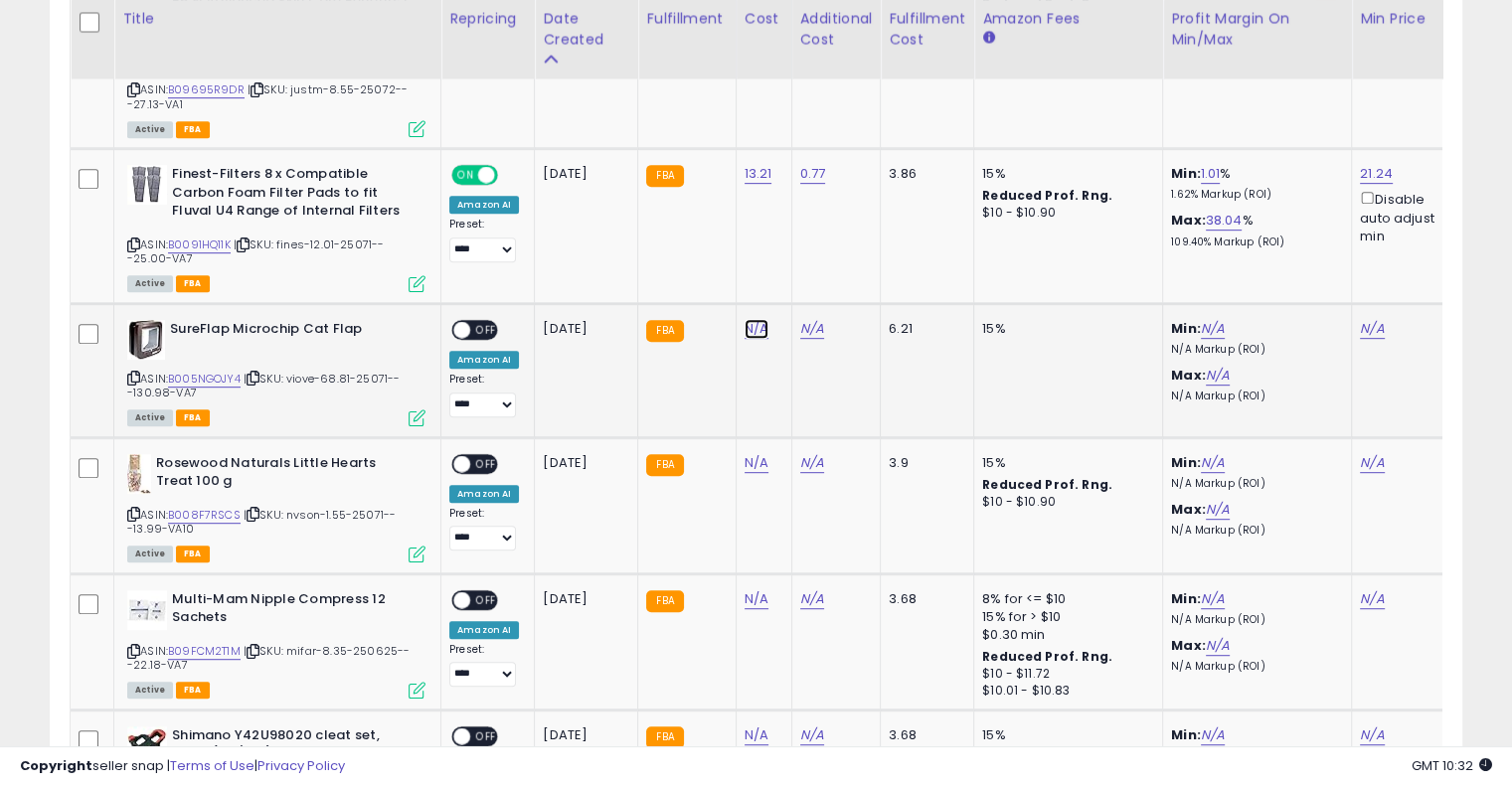 click on "N/A" at bounding box center (756, 329) 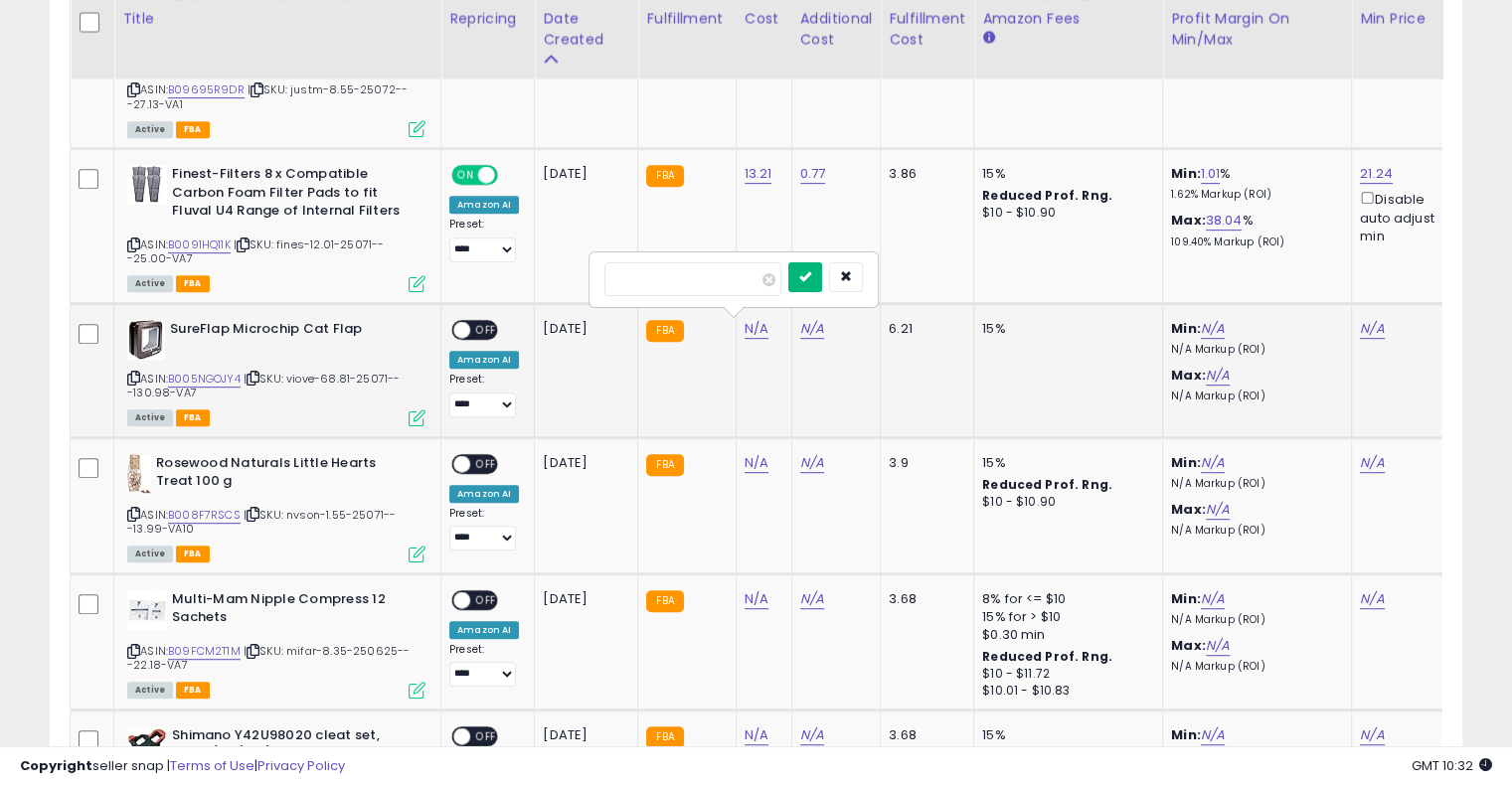 type on "*****" 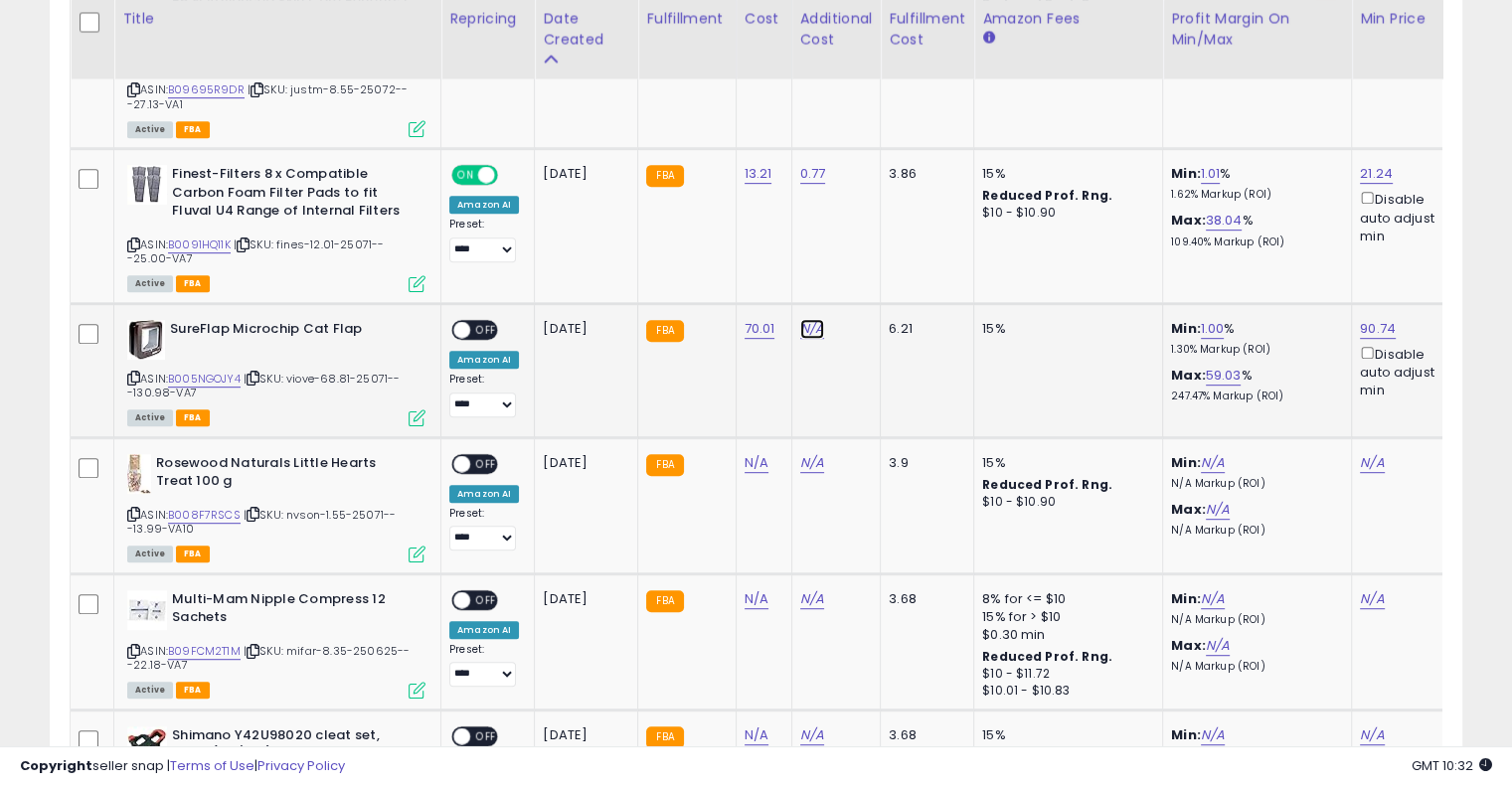 click on "N/A" at bounding box center (812, 329) 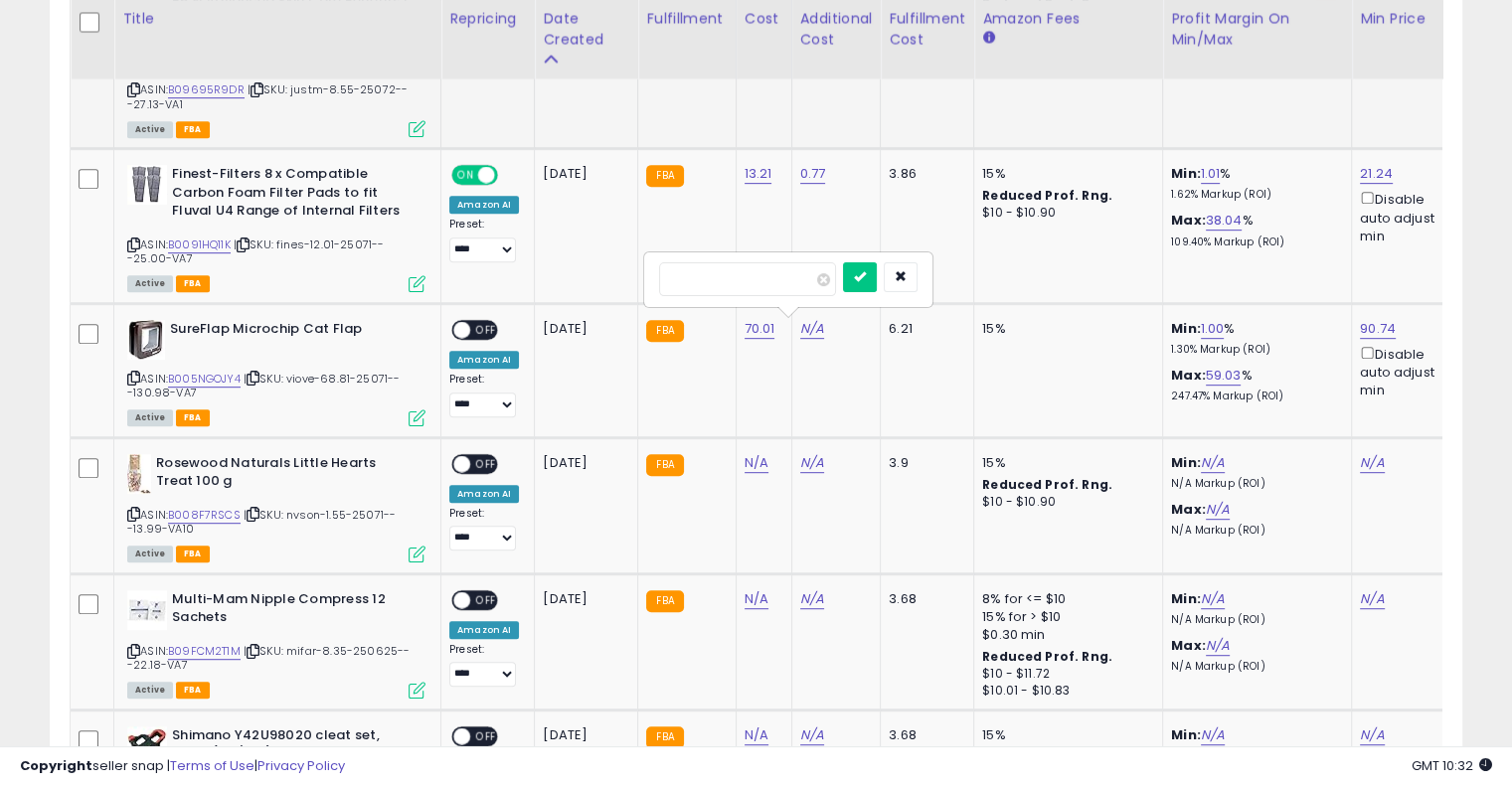 type on "****" 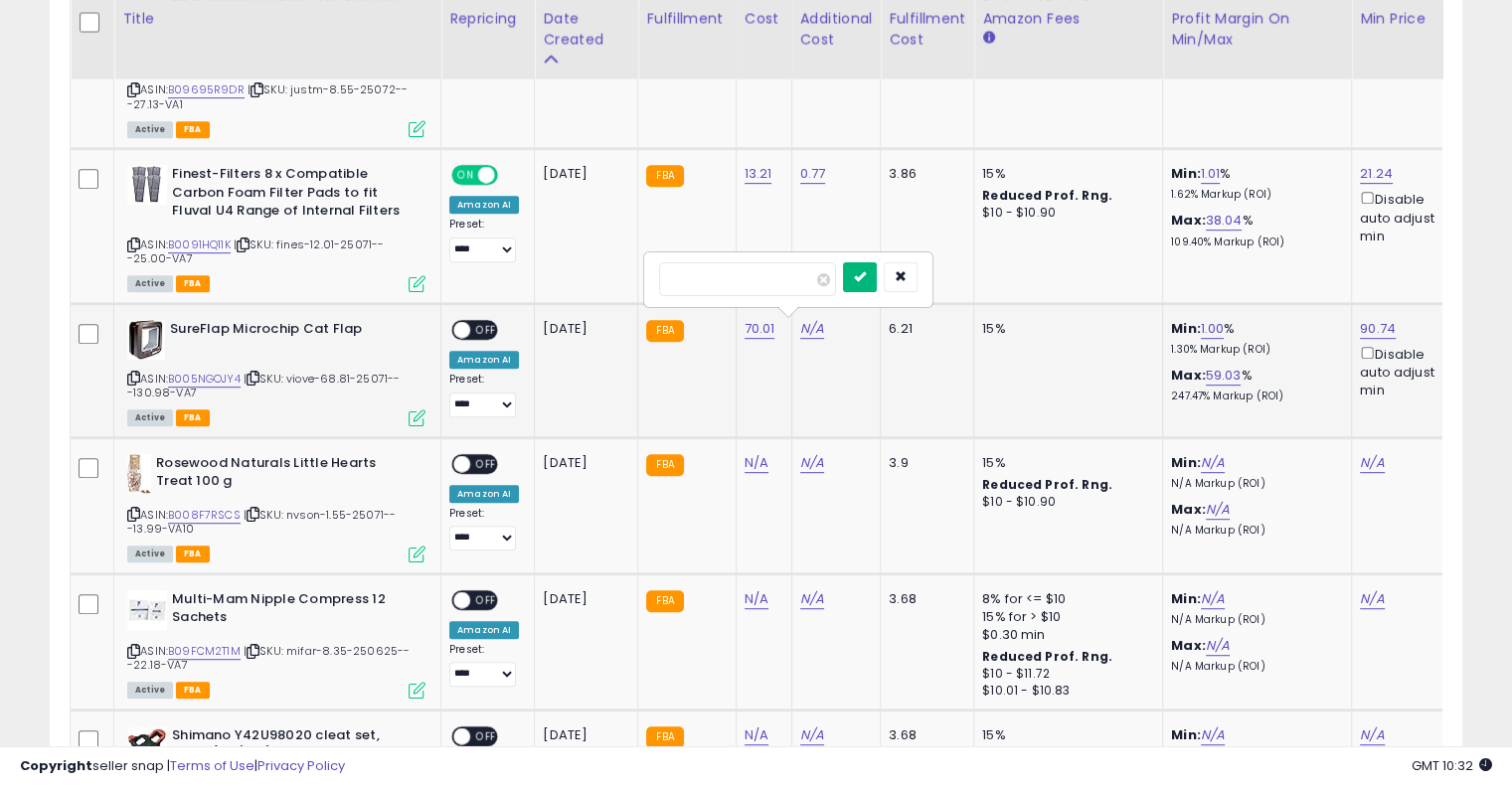click at bounding box center (860, 276) 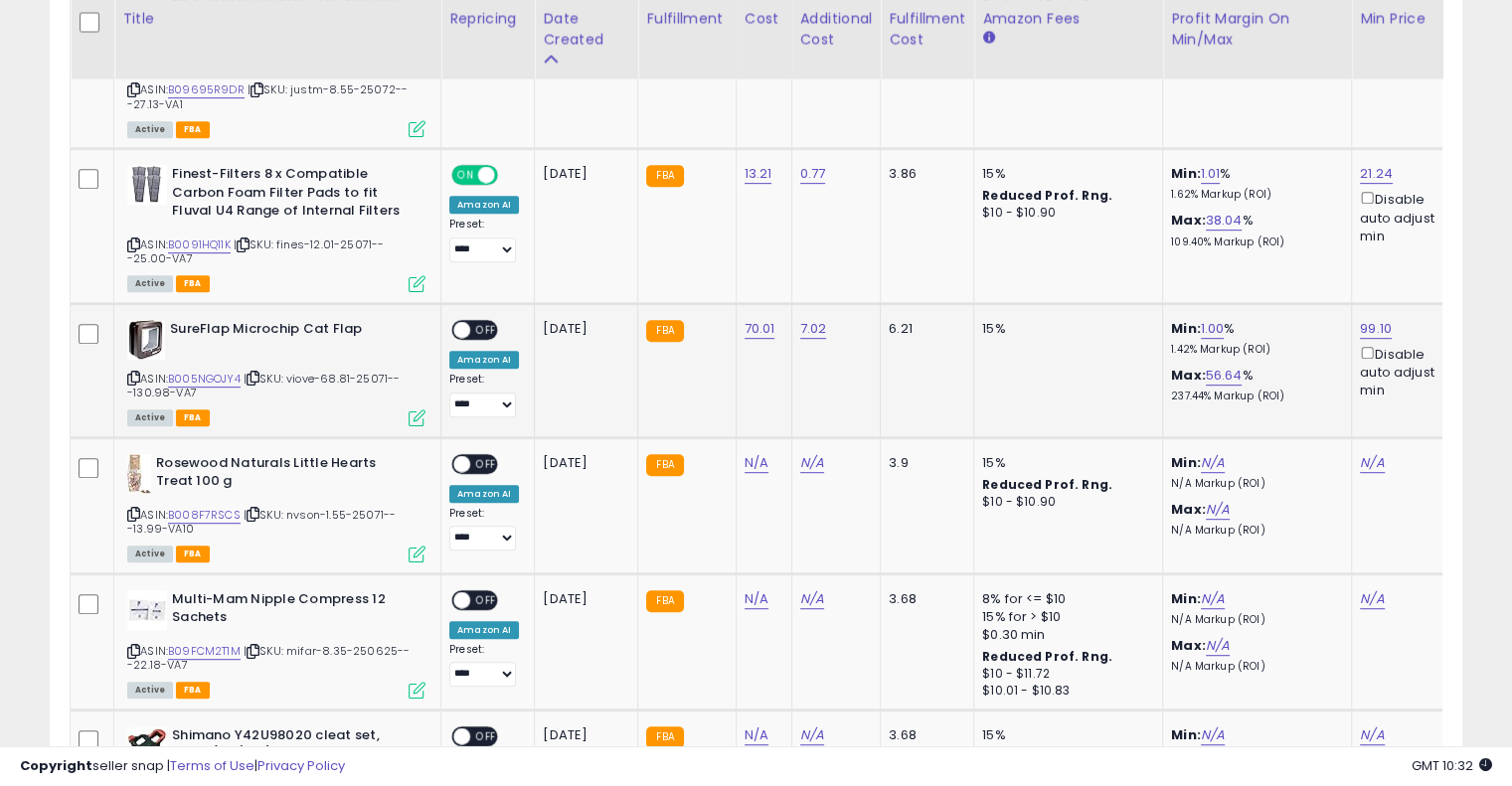 click on "OFF" at bounding box center (486, 329) 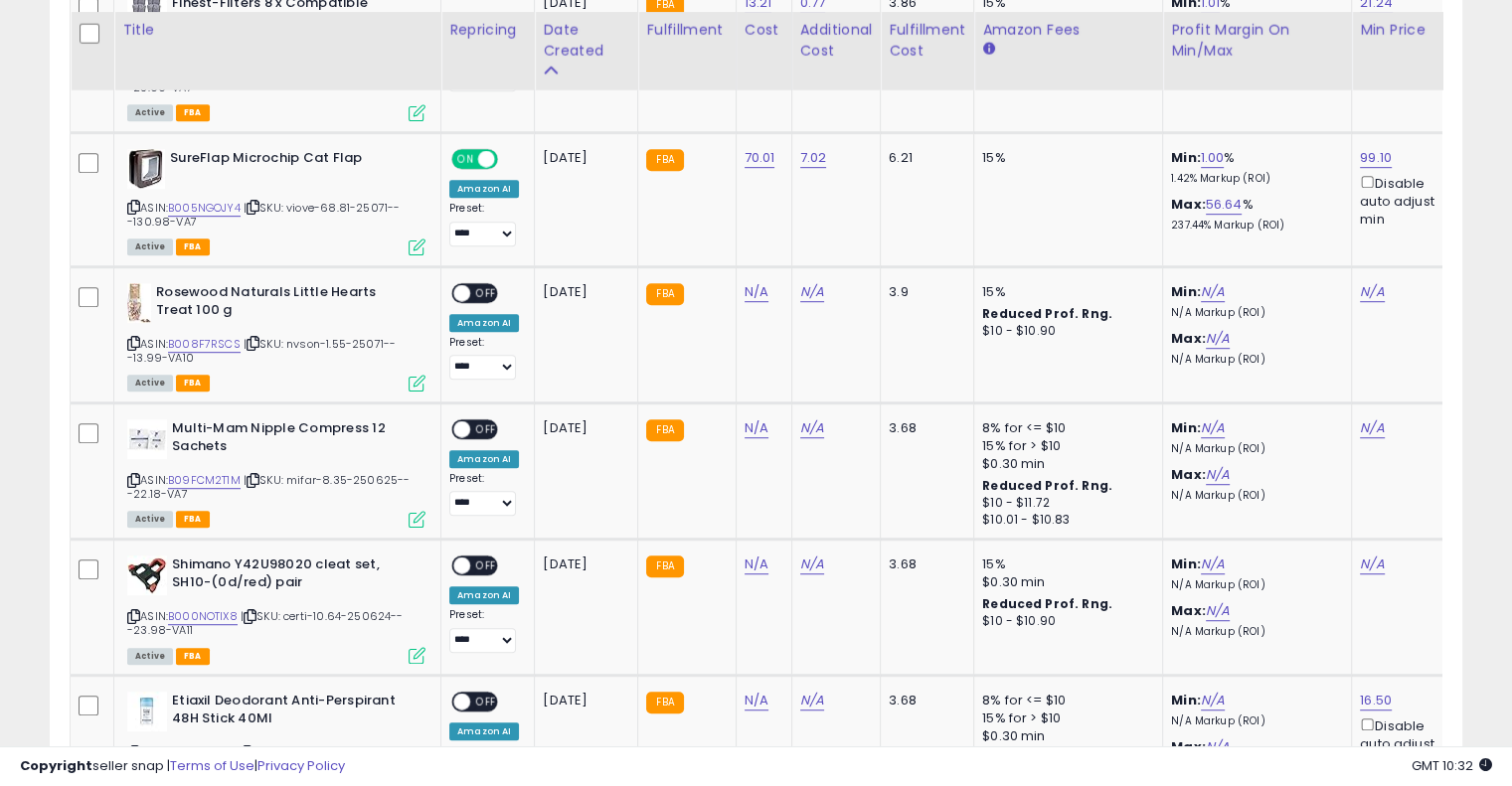 scroll, scrollTop: 1125, scrollLeft: 0, axis: vertical 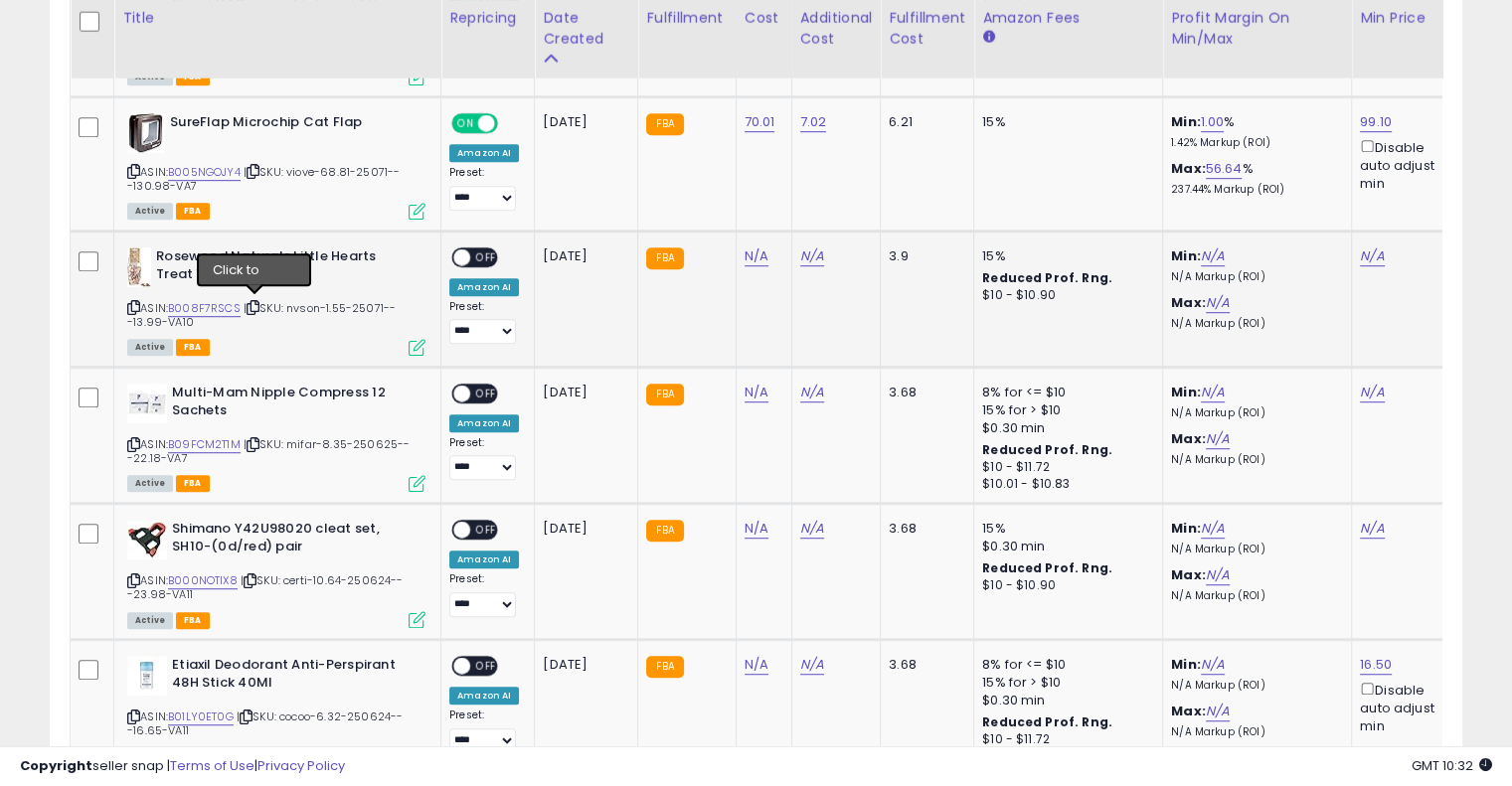 click at bounding box center (252, 307) 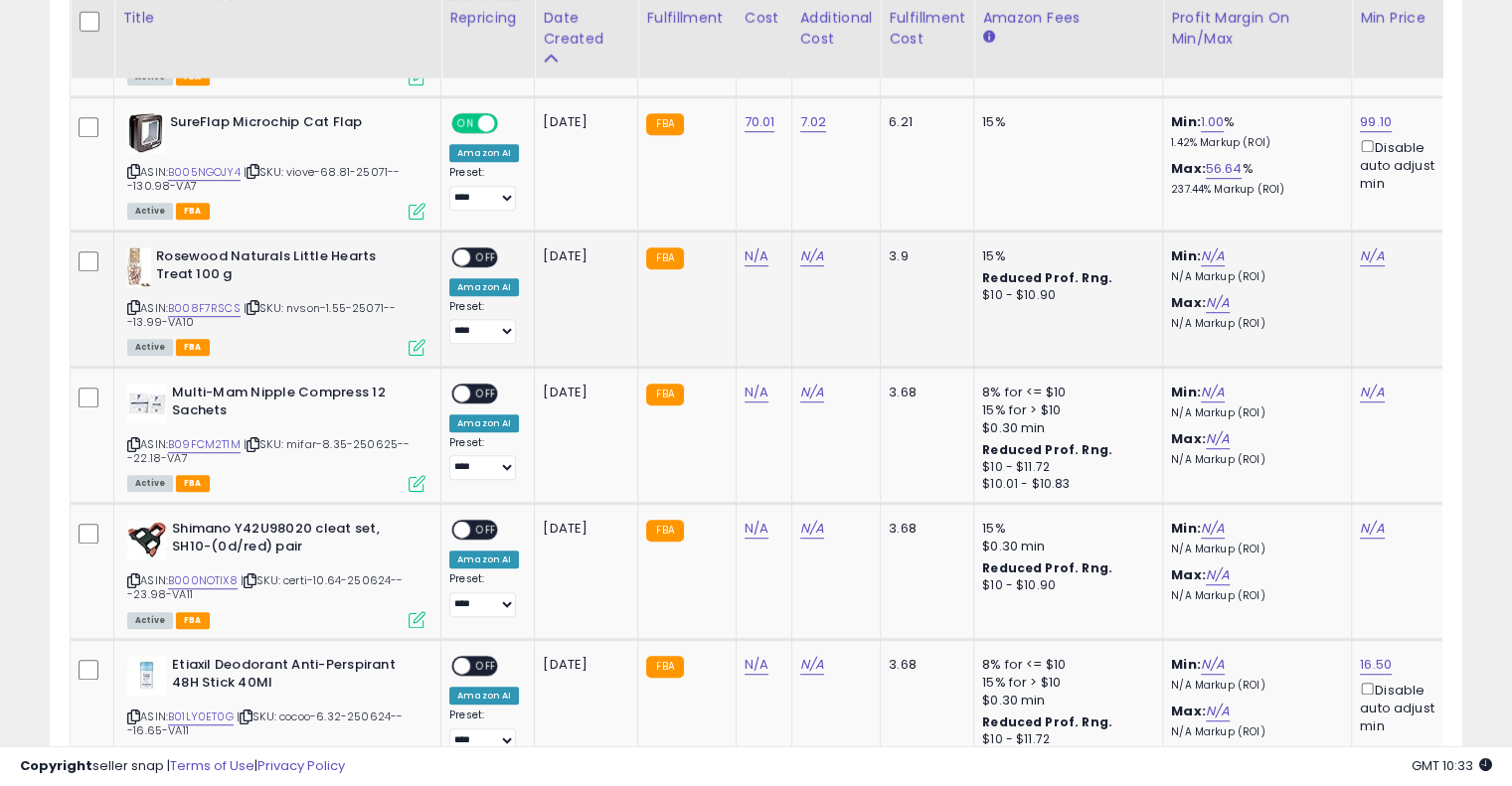 click at bounding box center (252, 307) 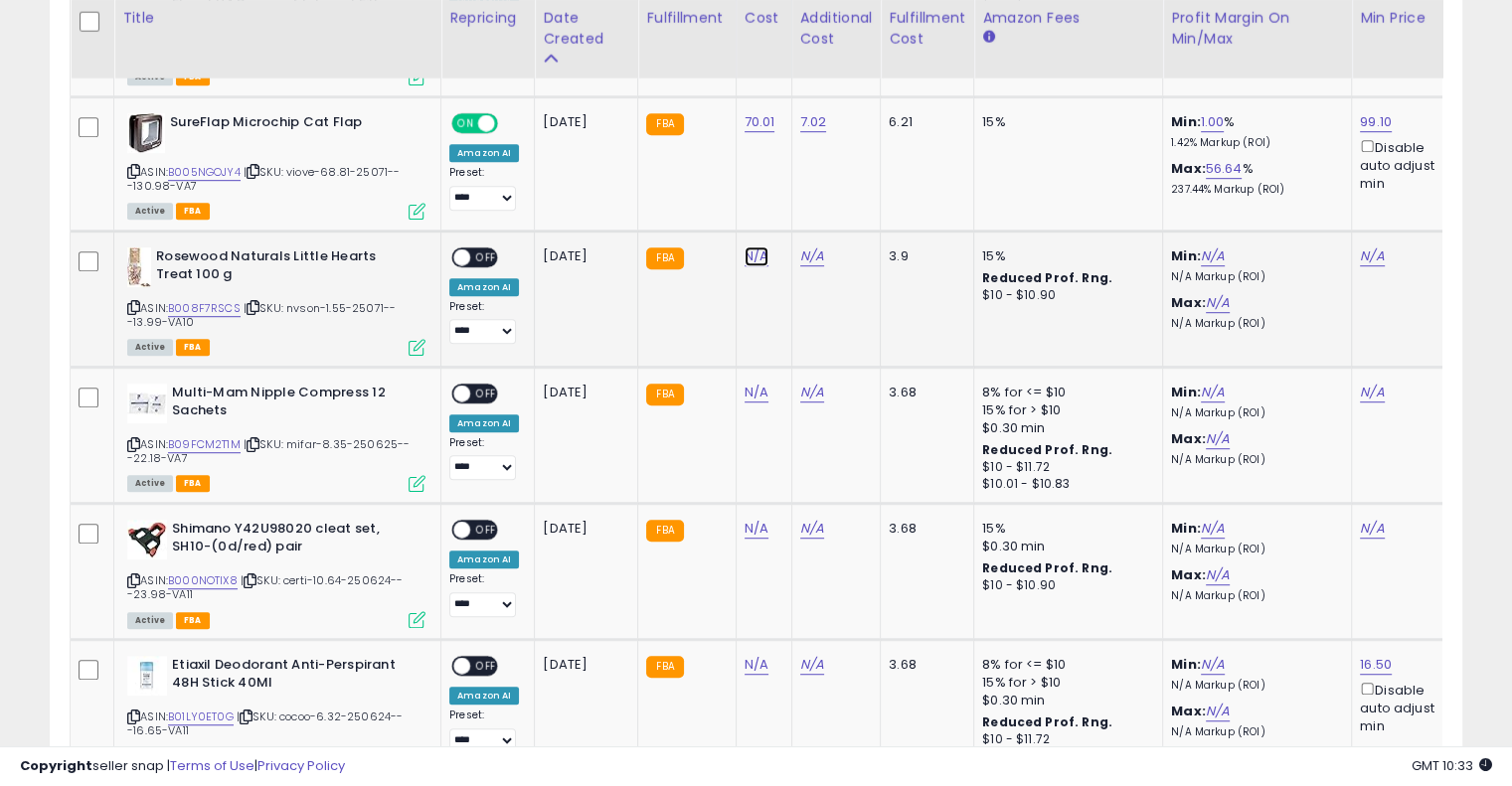 click on "N/A" at bounding box center [756, 256] 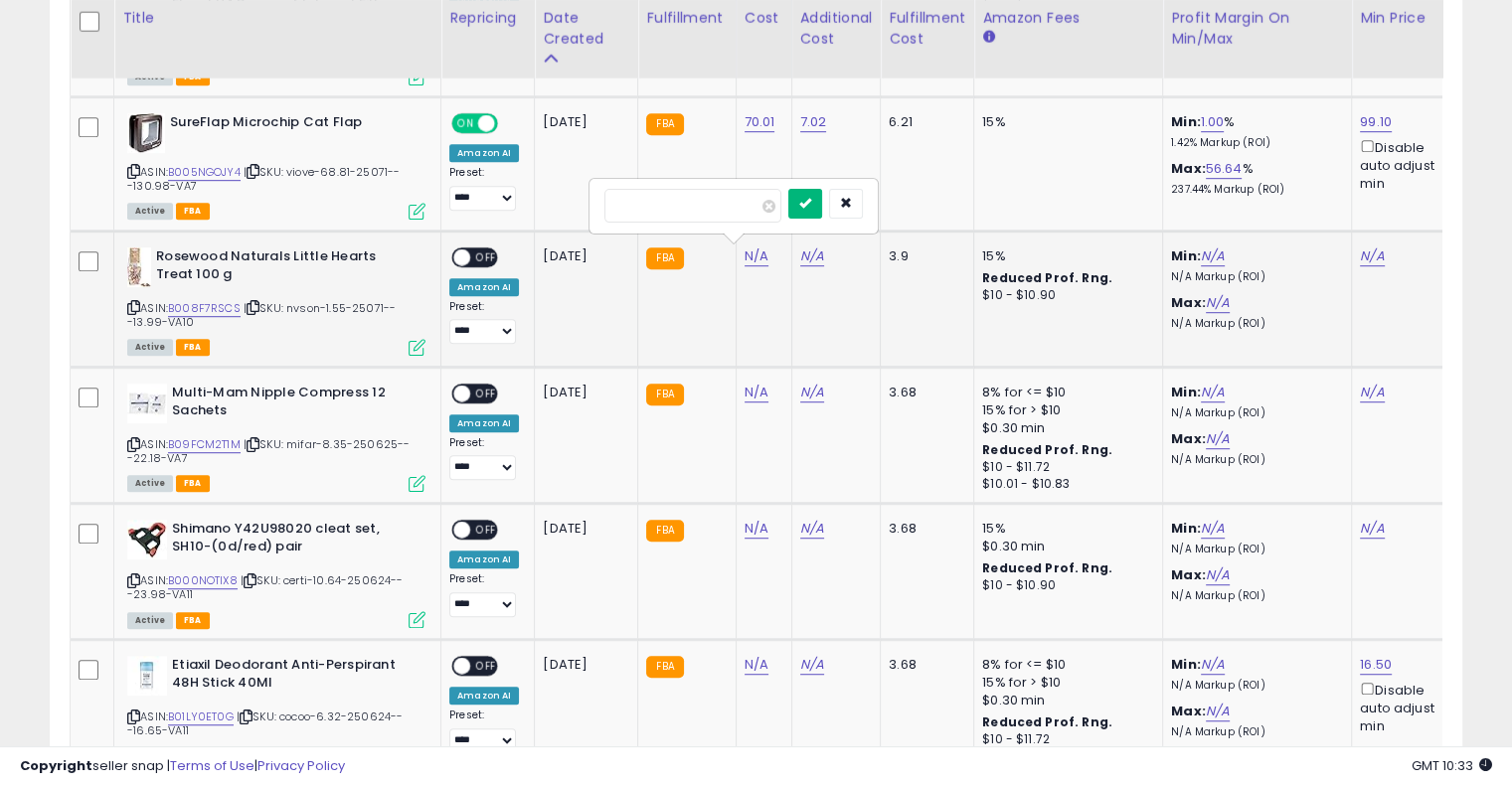 type on "****" 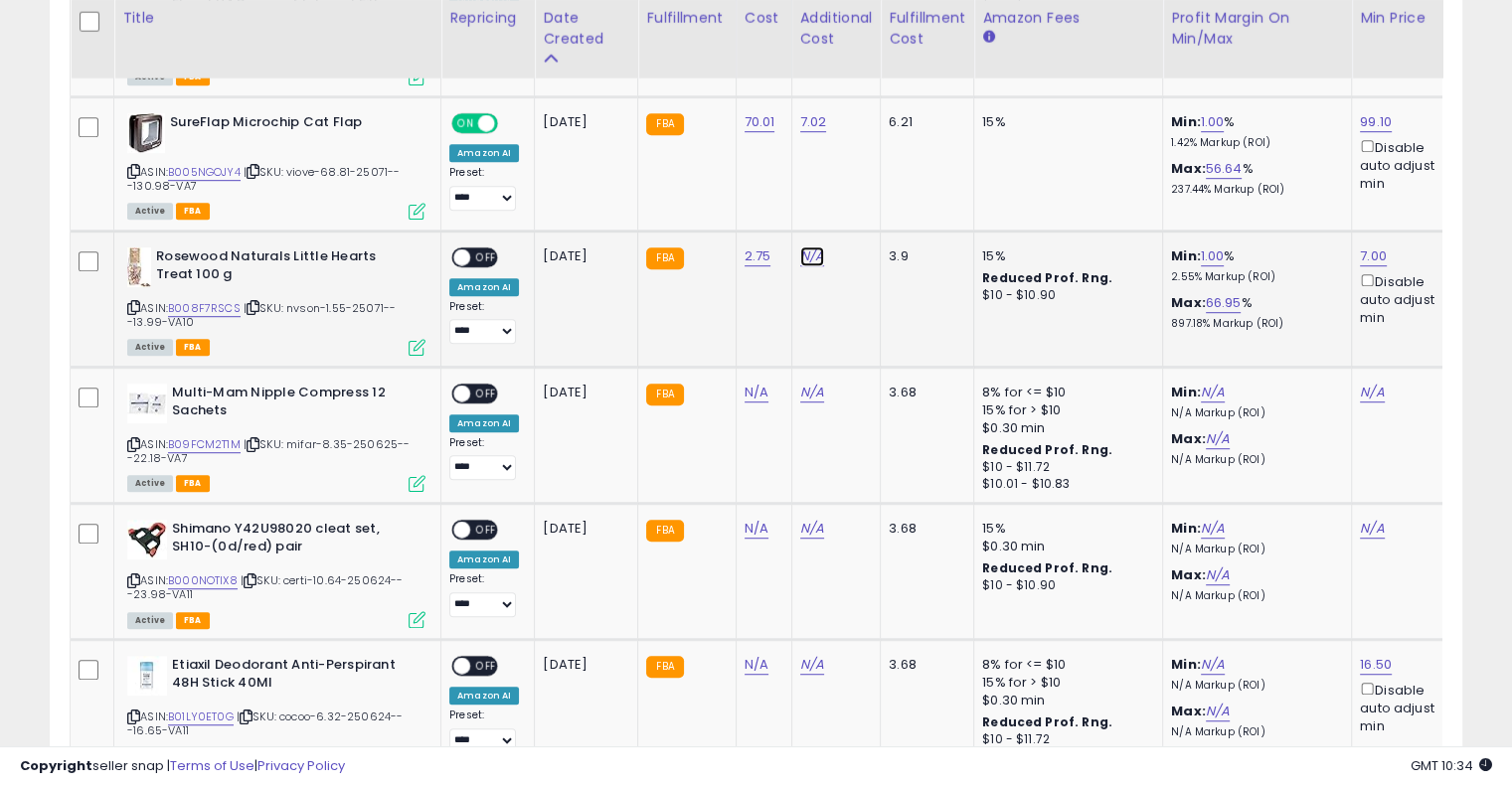 click on "N/A" at bounding box center (812, 256) 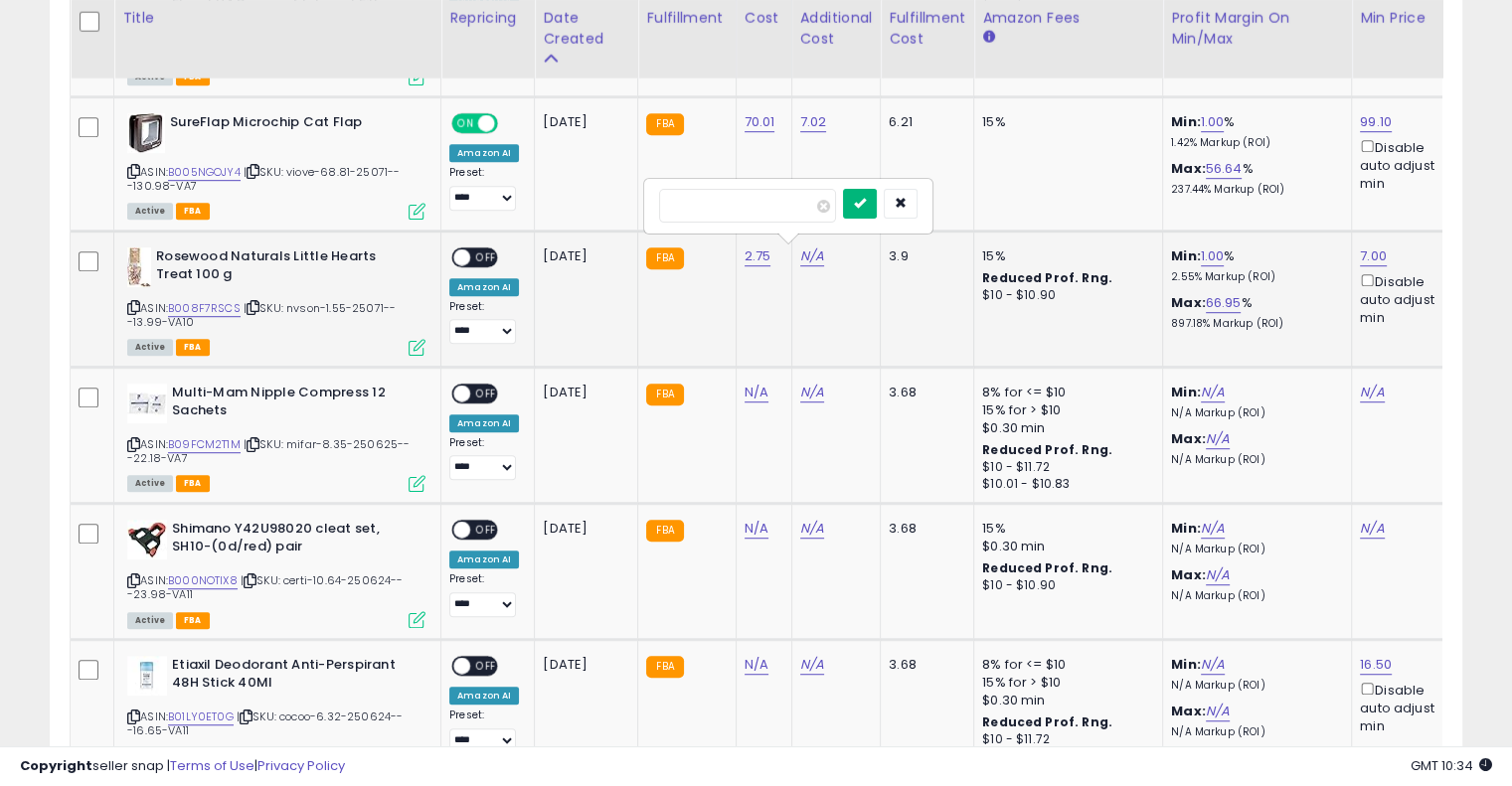 type on "****" 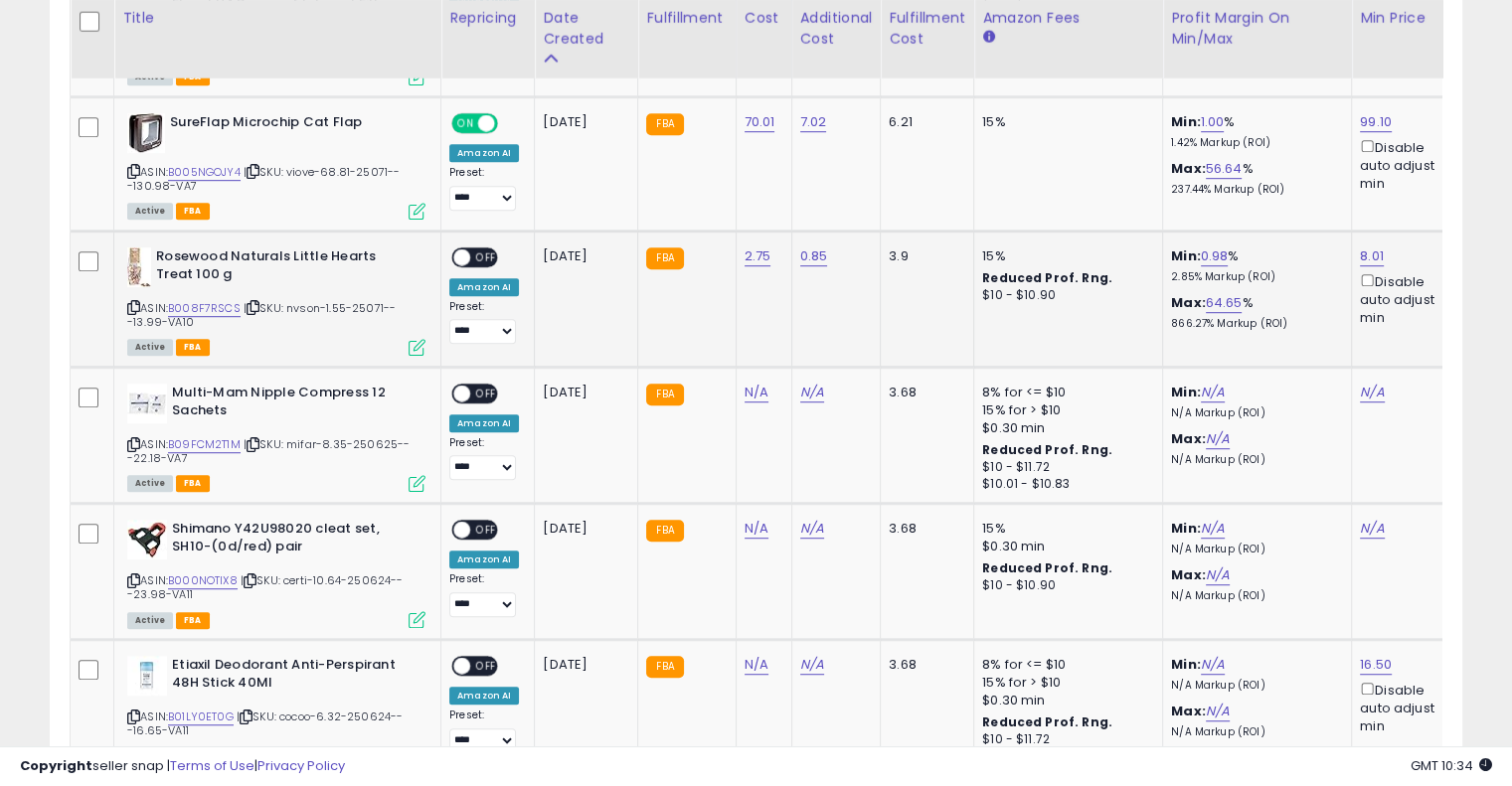 click on "OFF" at bounding box center [486, 256] 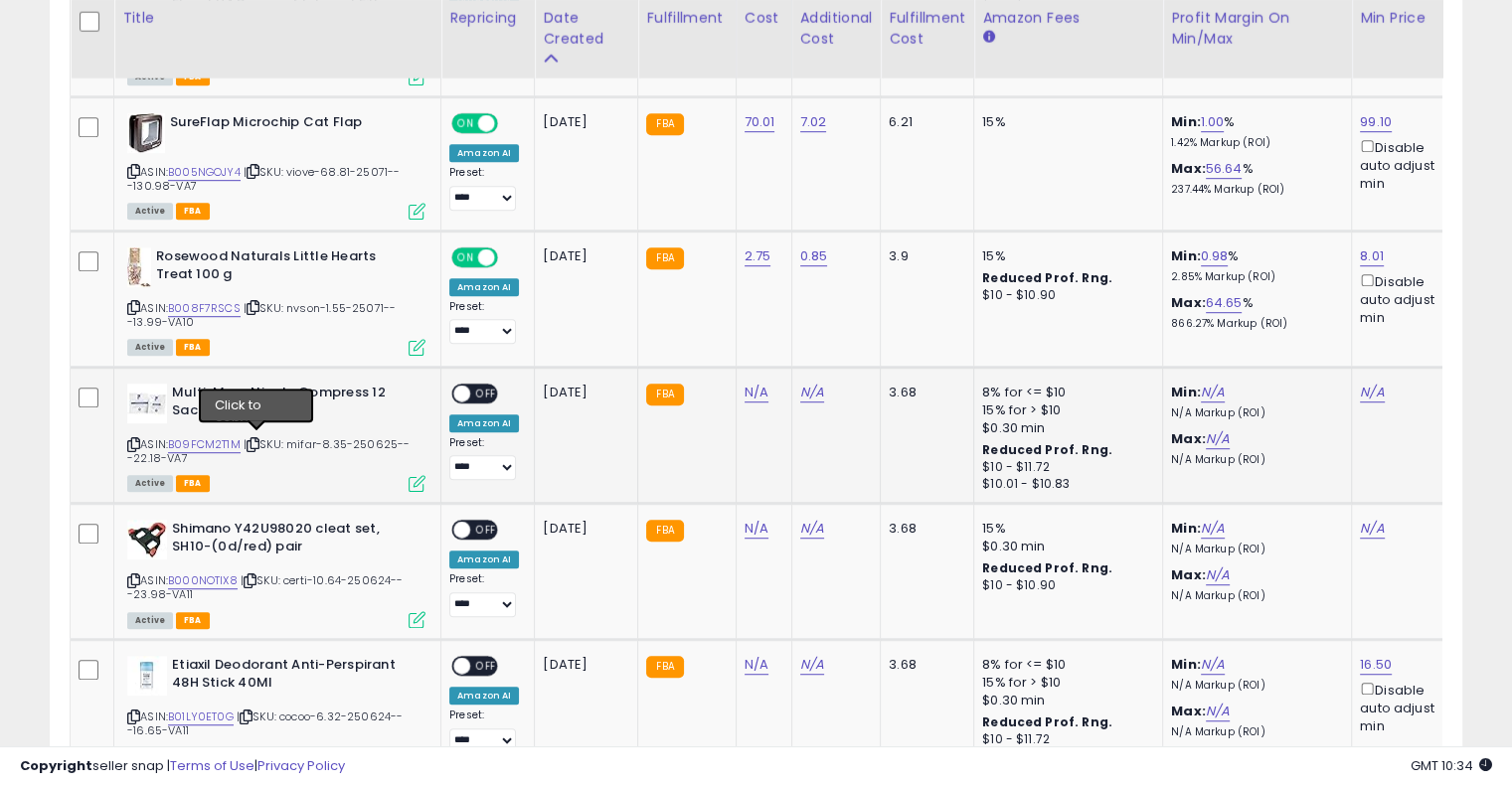 click at bounding box center [252, 444] 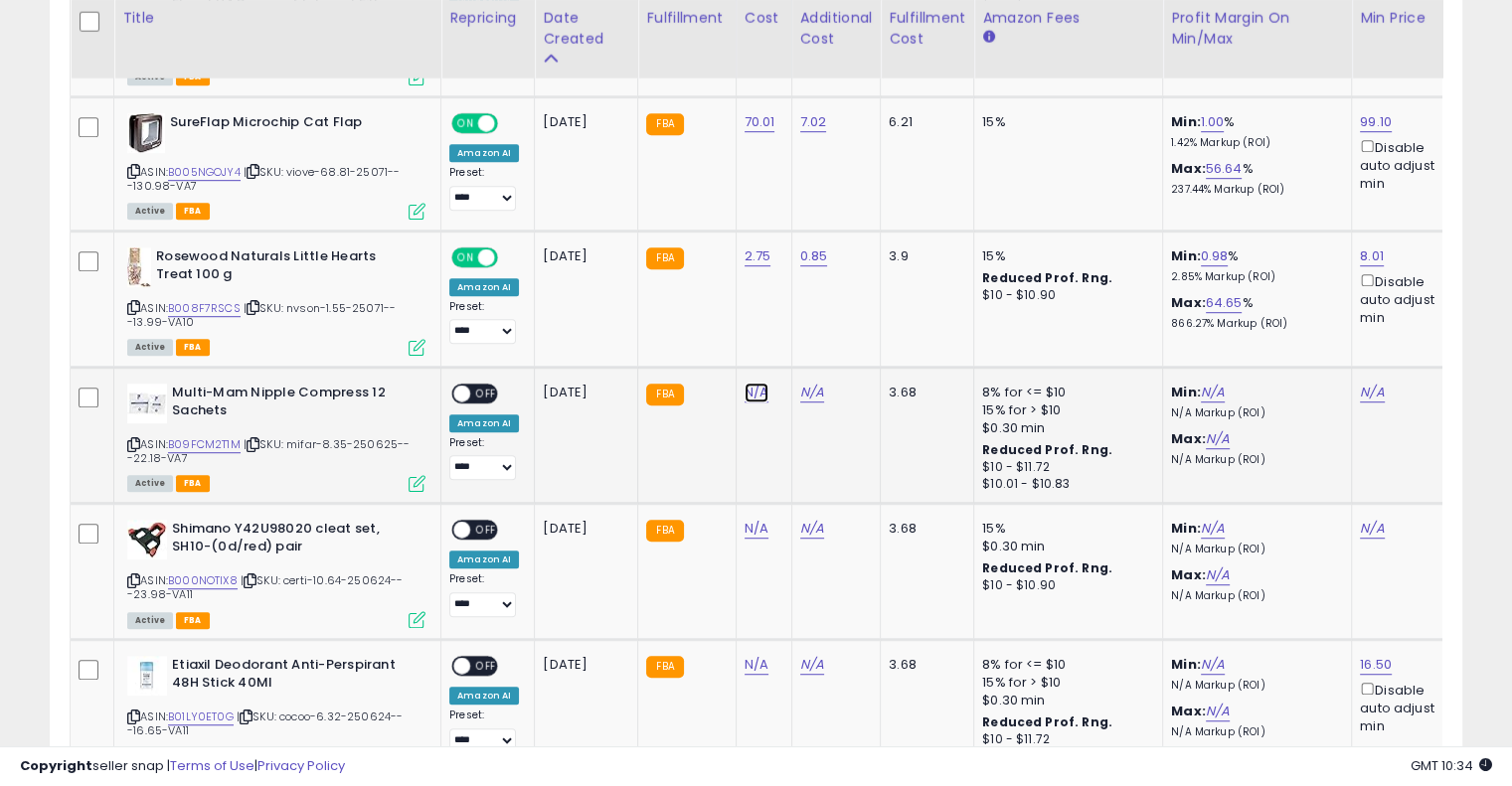click on "N/A" at bounding box center (756, 393) 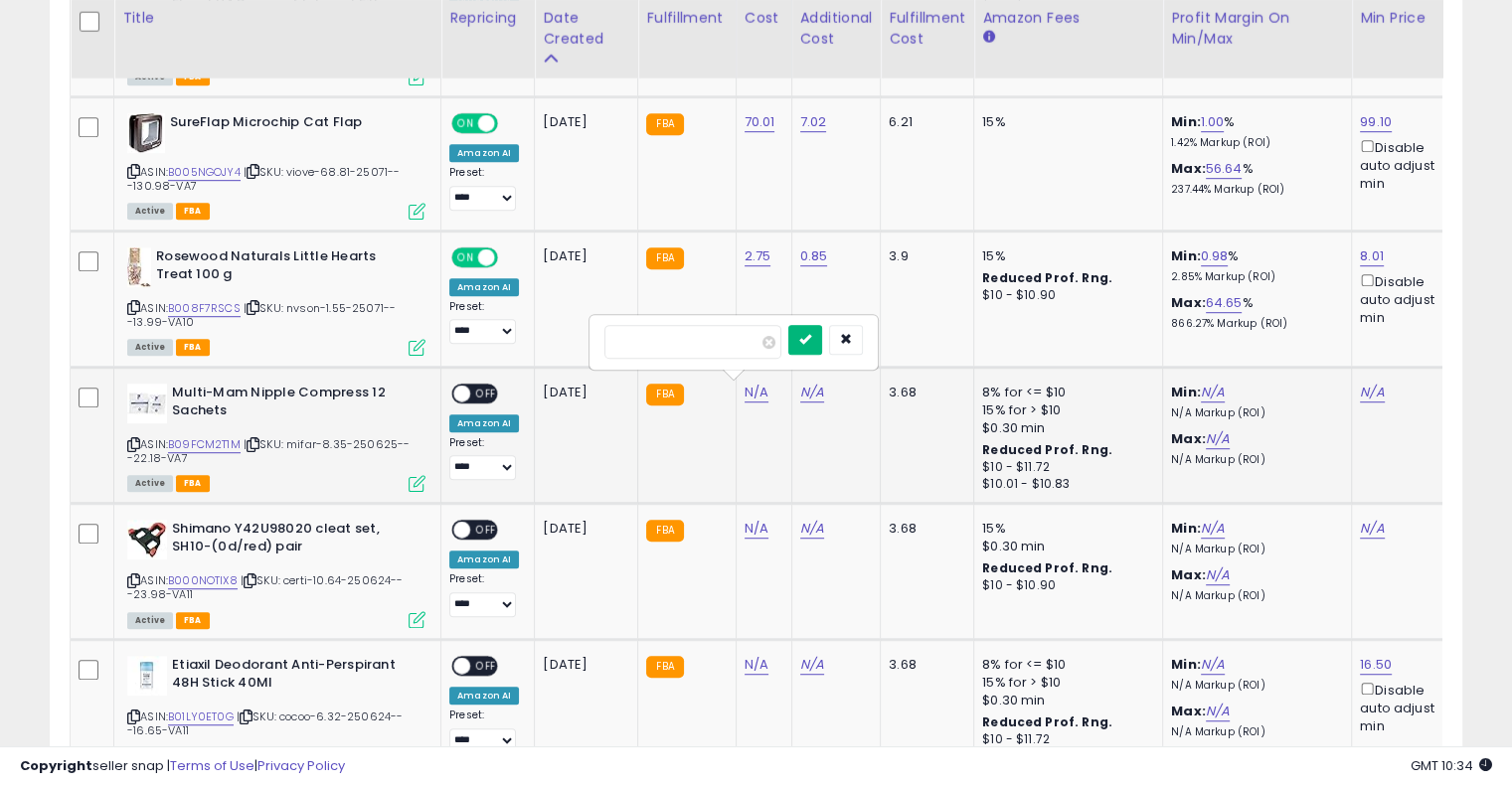 type on "****" 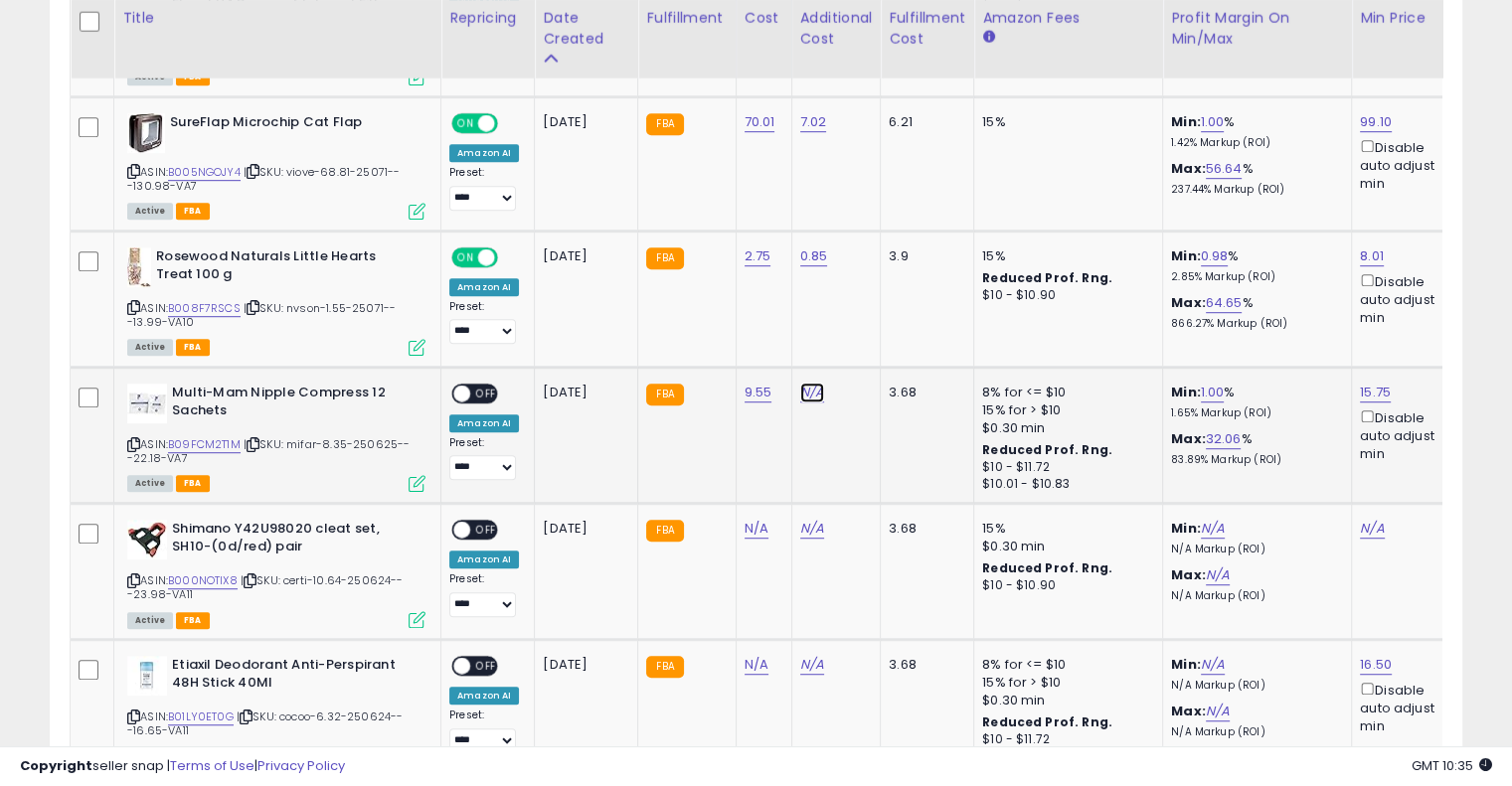drag, startPoint x: 809, startPoint y: 390, endPoint x: 1094, endPoint y: 582, distance: 343.6408 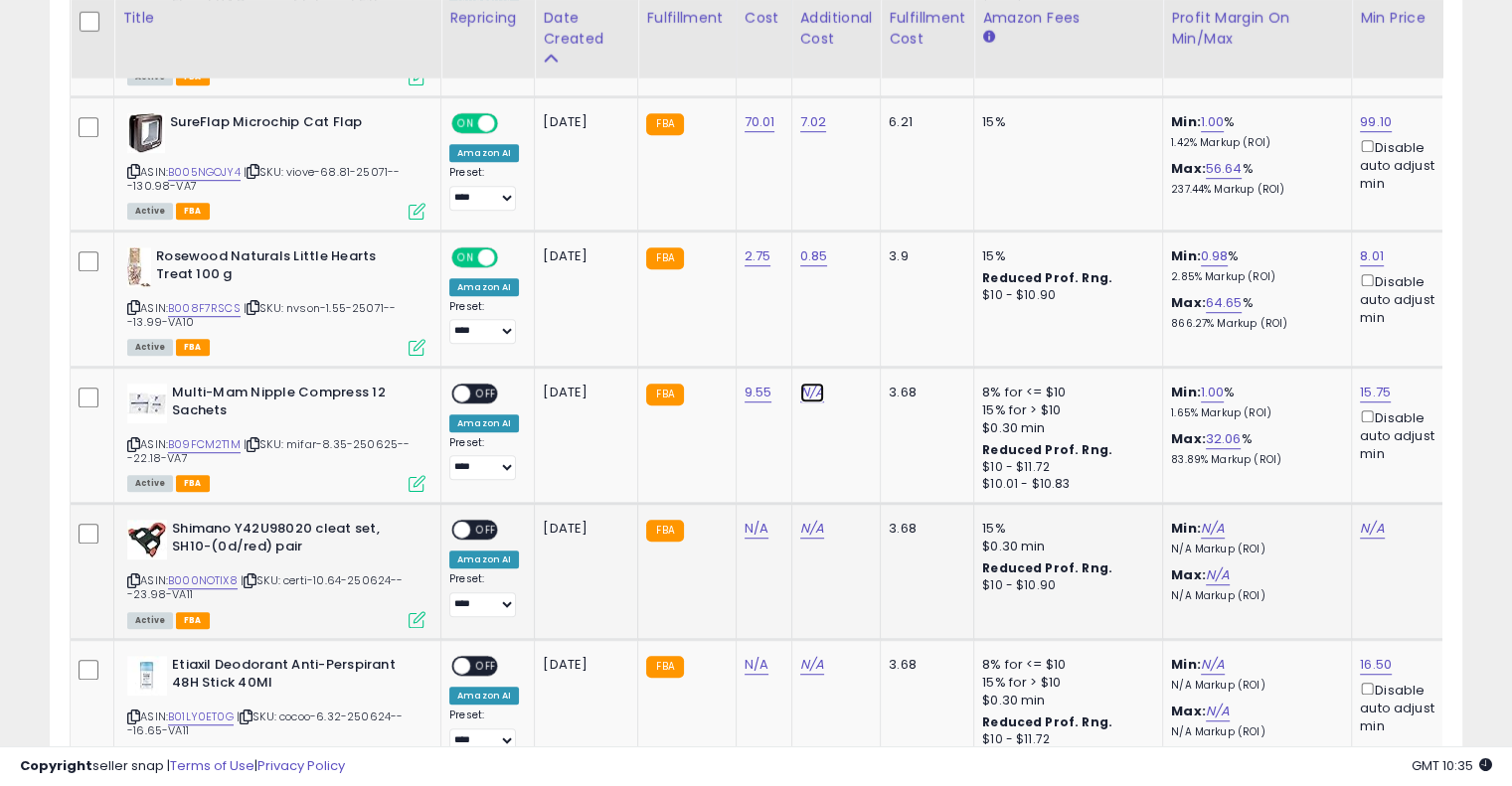 click on "N/A" at bounding box center [812, 393] 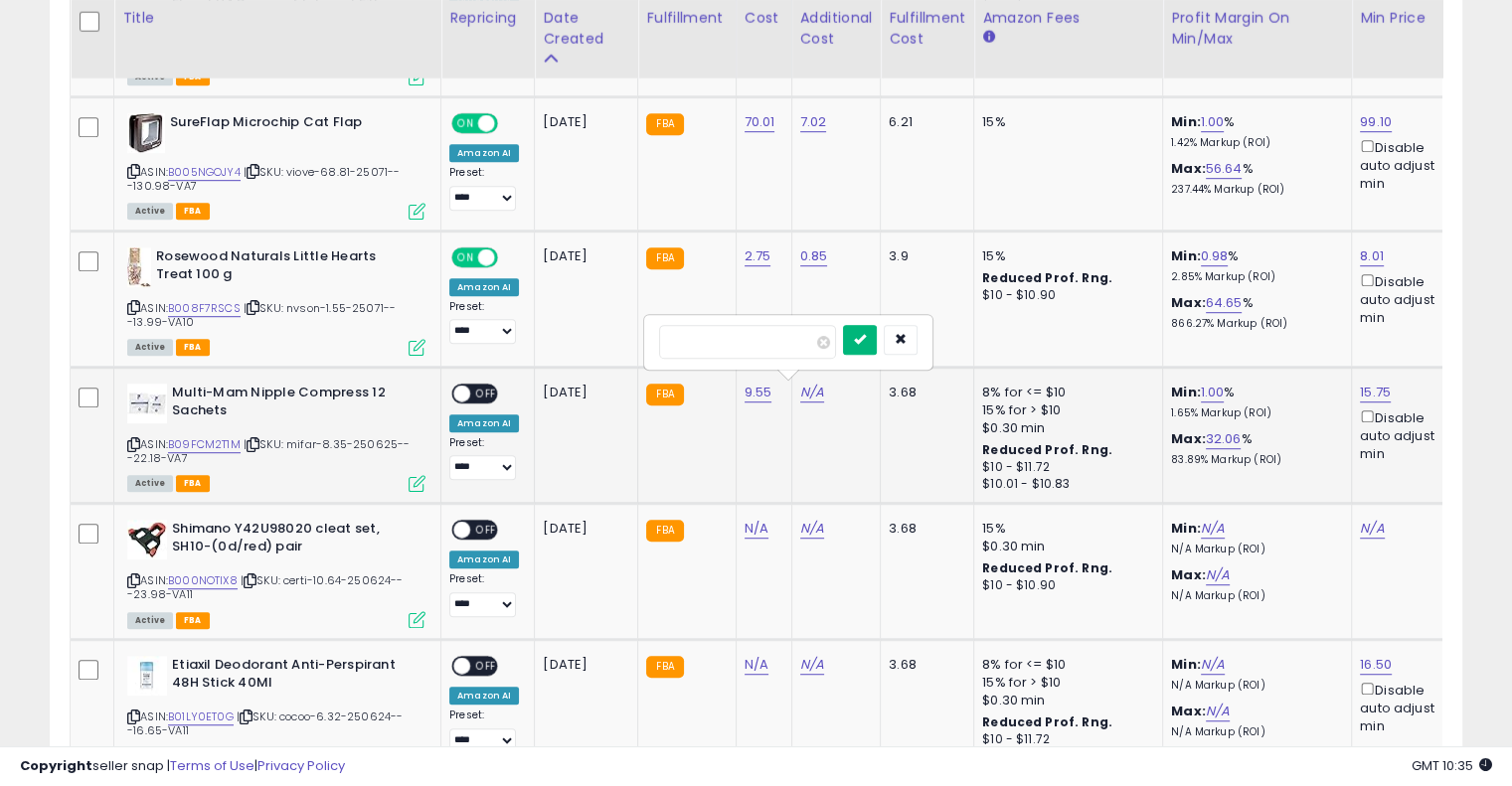 type on "****" 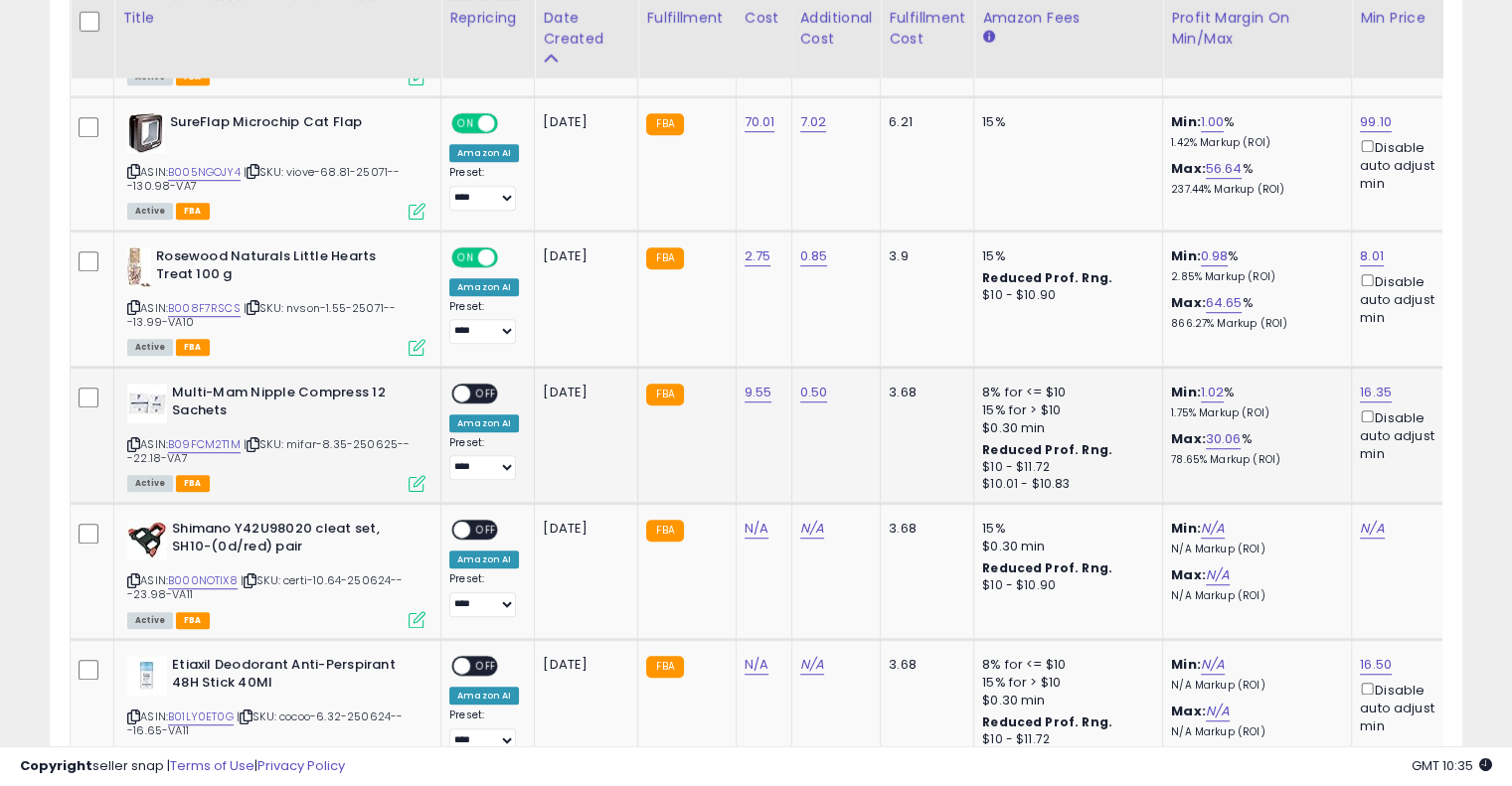 click on "OFF" at bounding box center (486, 393) 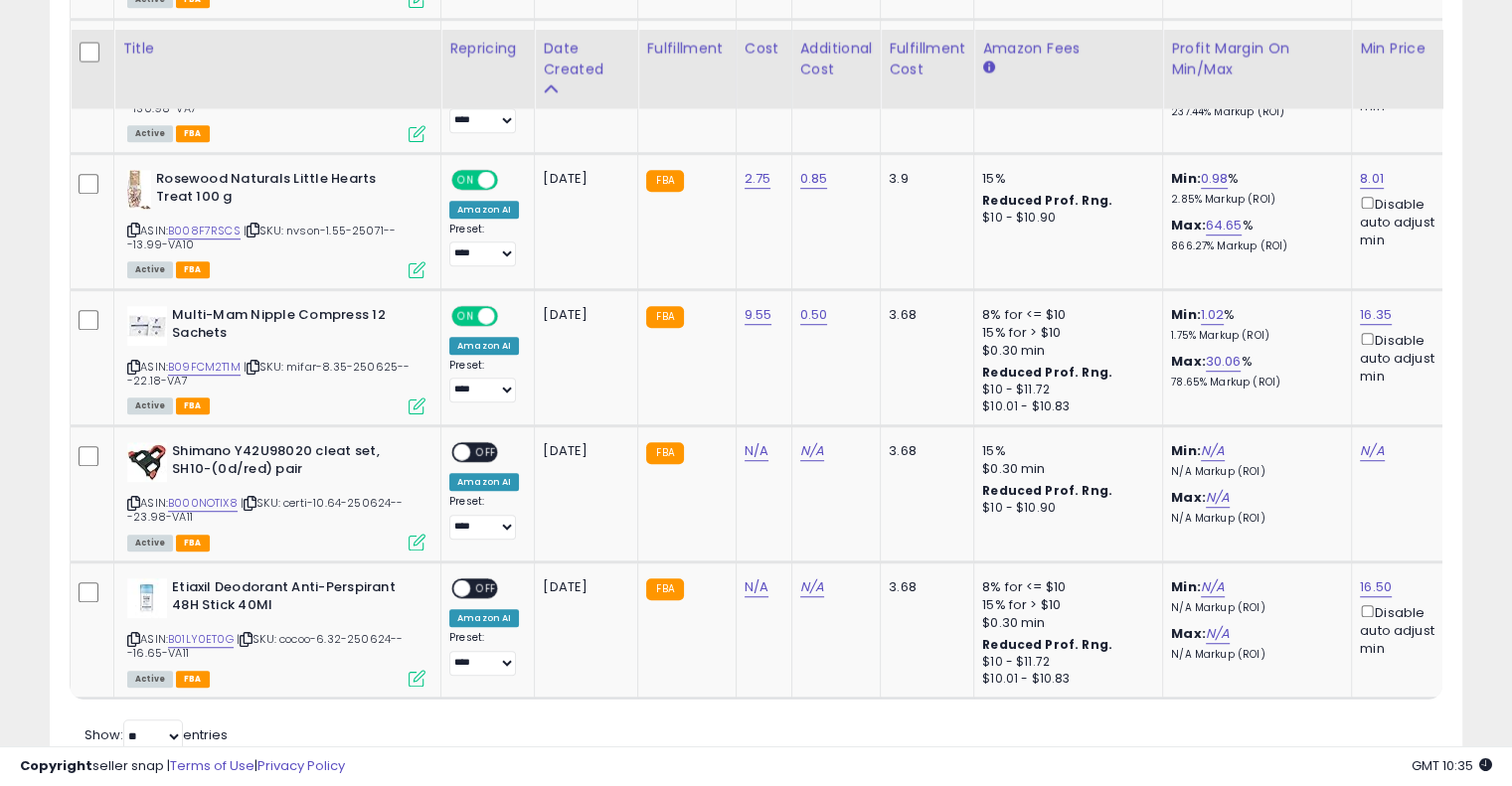 scroll, scrollTop: 1279, scrollLeft: 0, axis: vertical 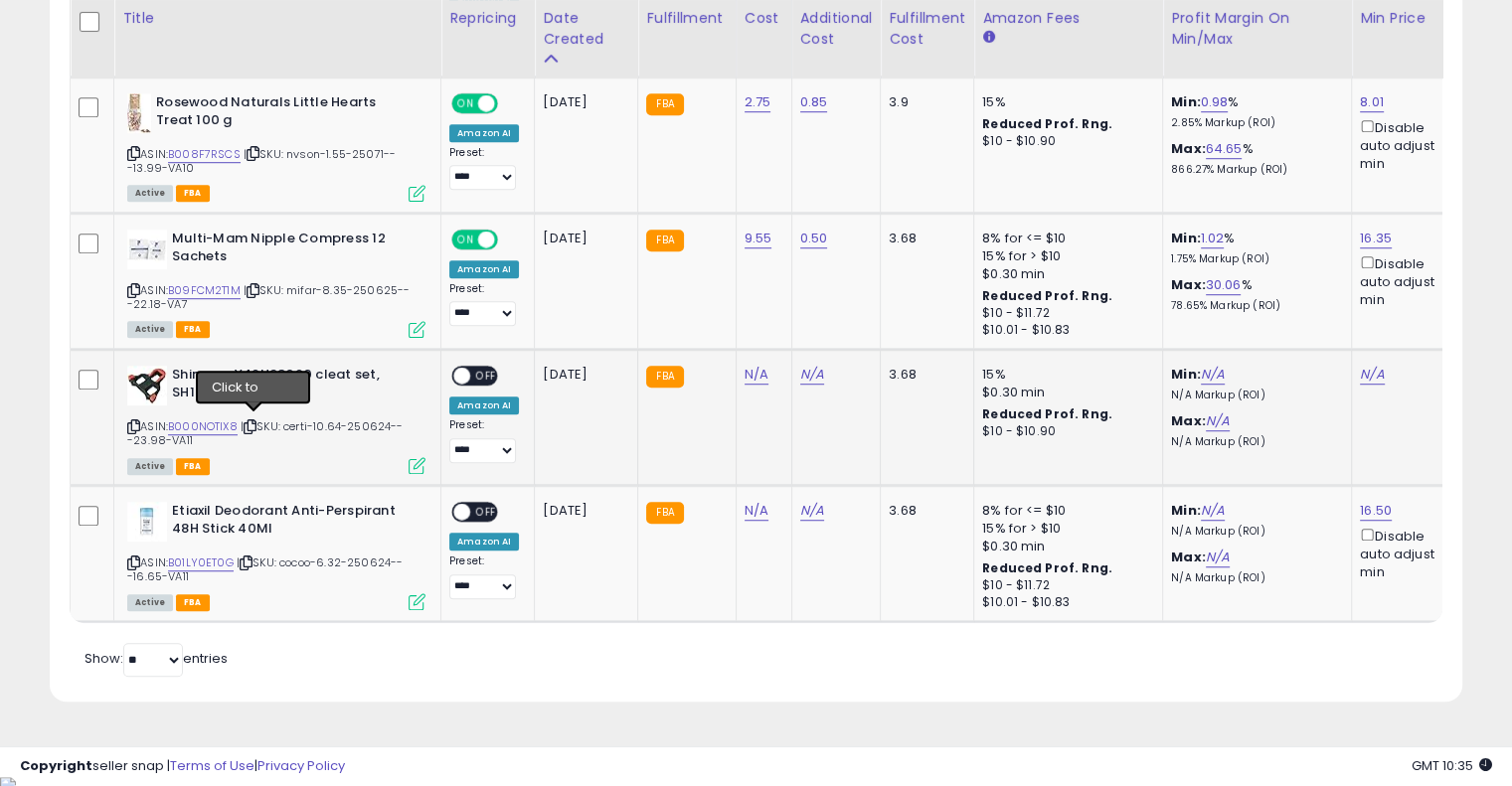 click at bounding box center [250, 426] 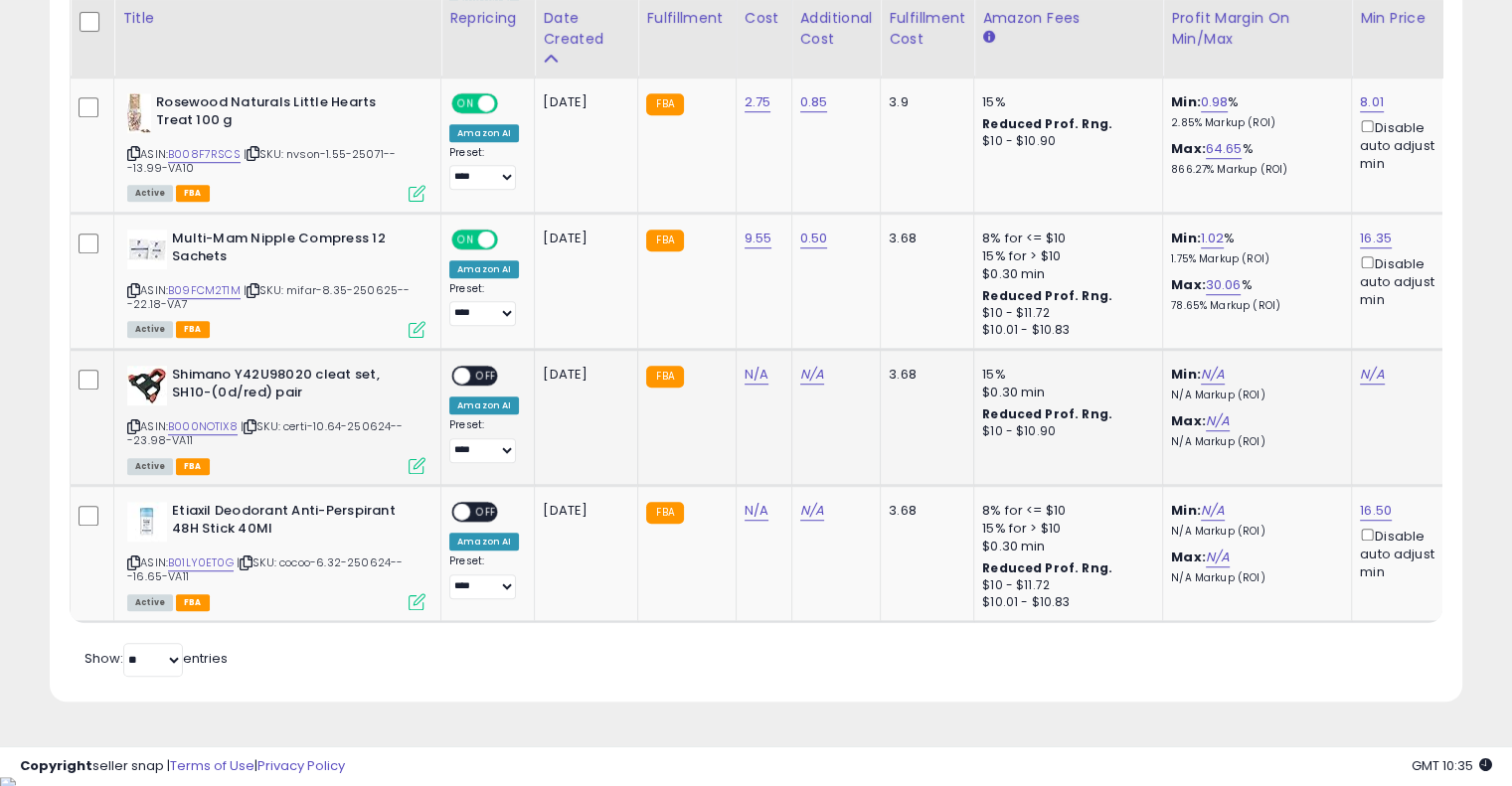 click at bounding box center [250, 426] 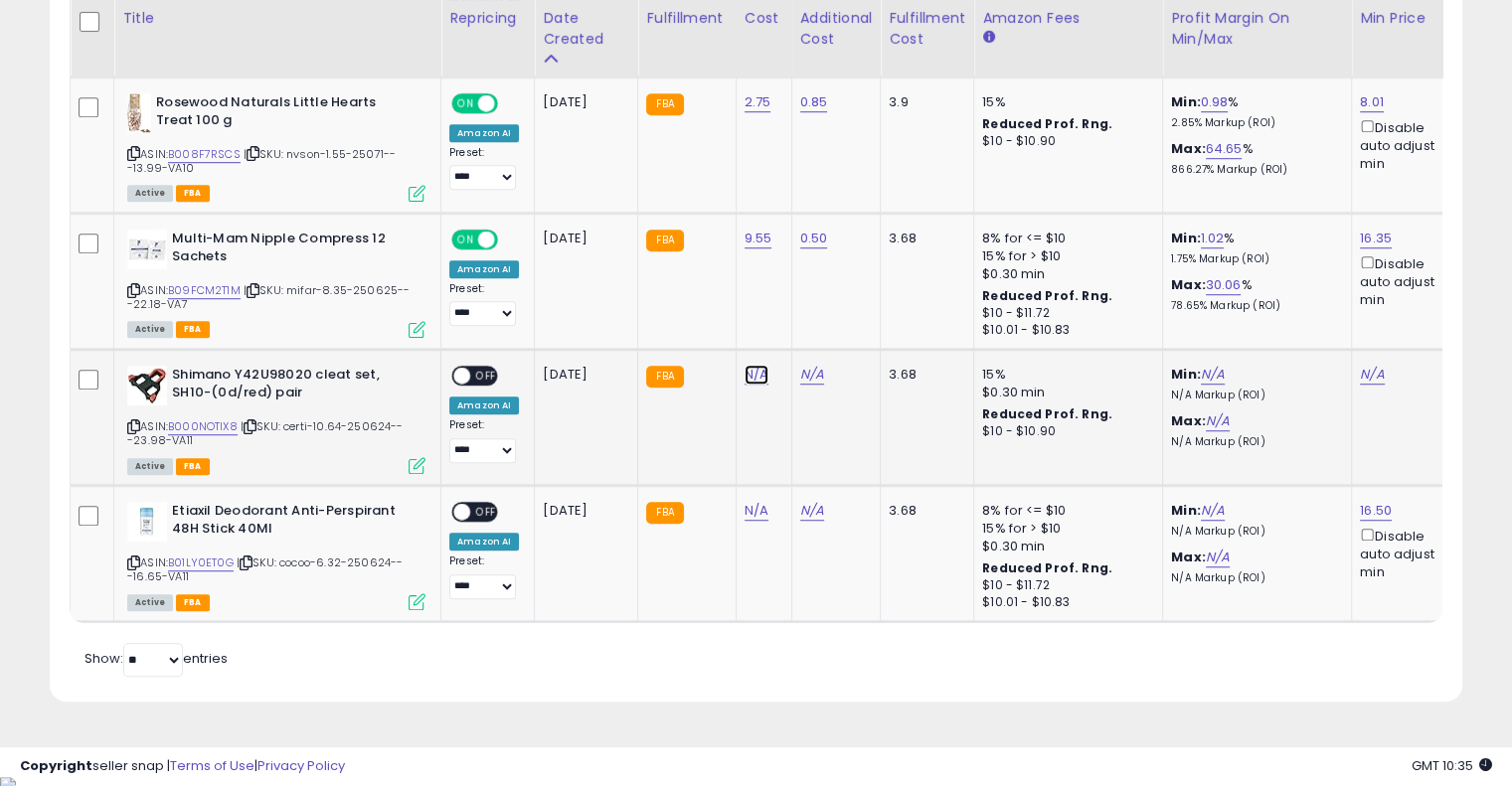click on "N/A" at bounding box center (756, 375) 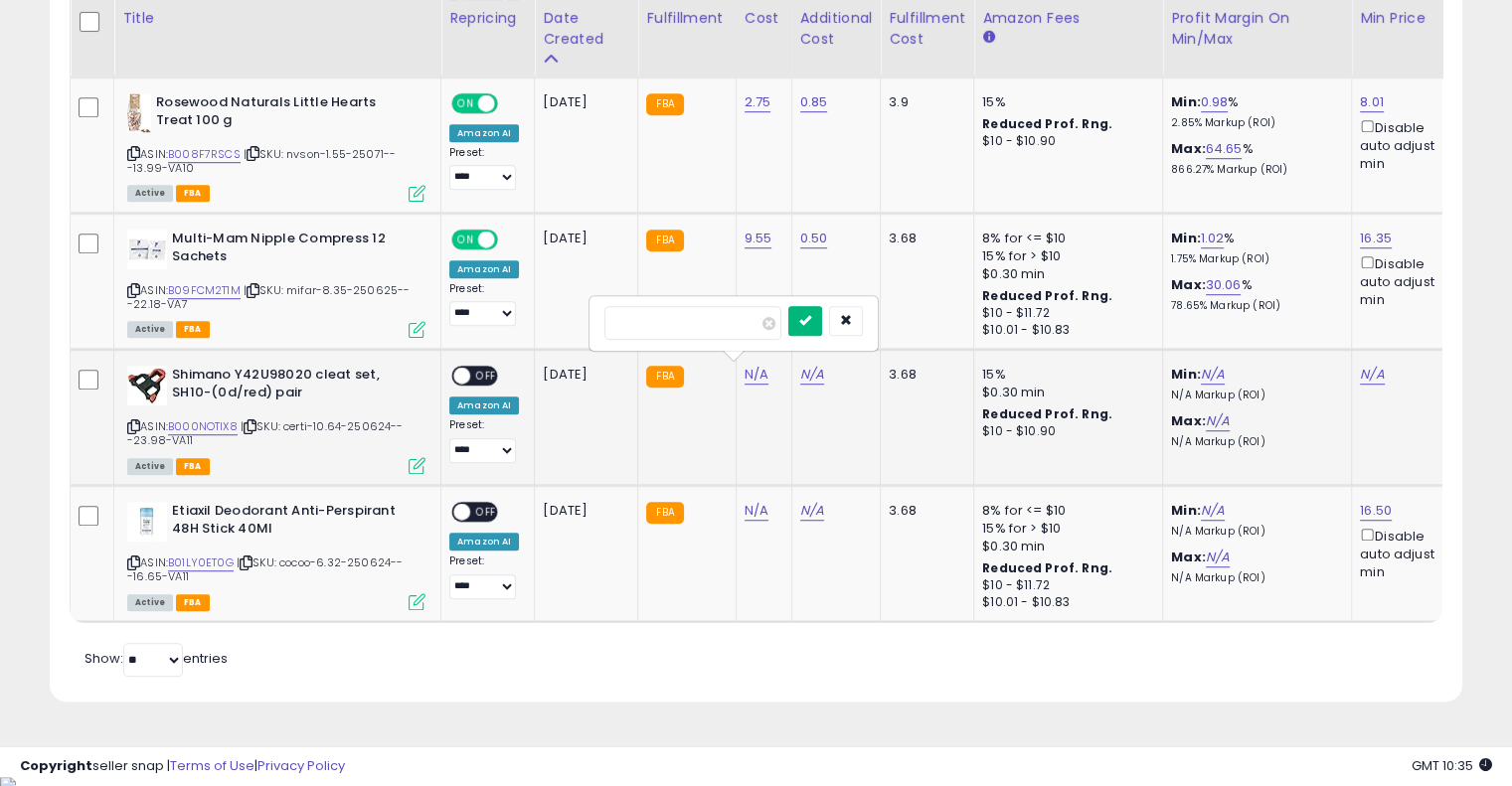 type on "*****" 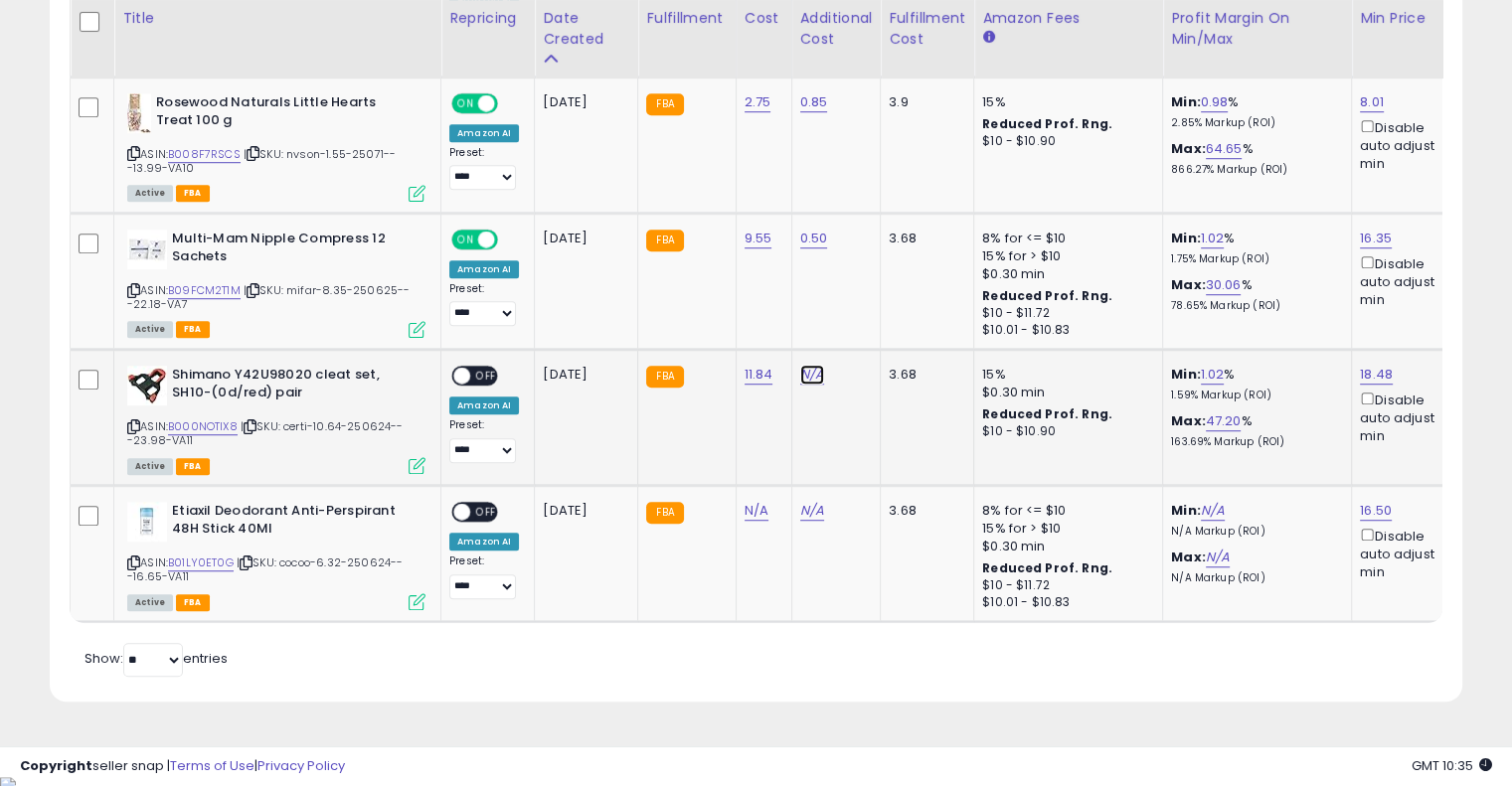 click on "N/A" at bounding box center (812, 375) 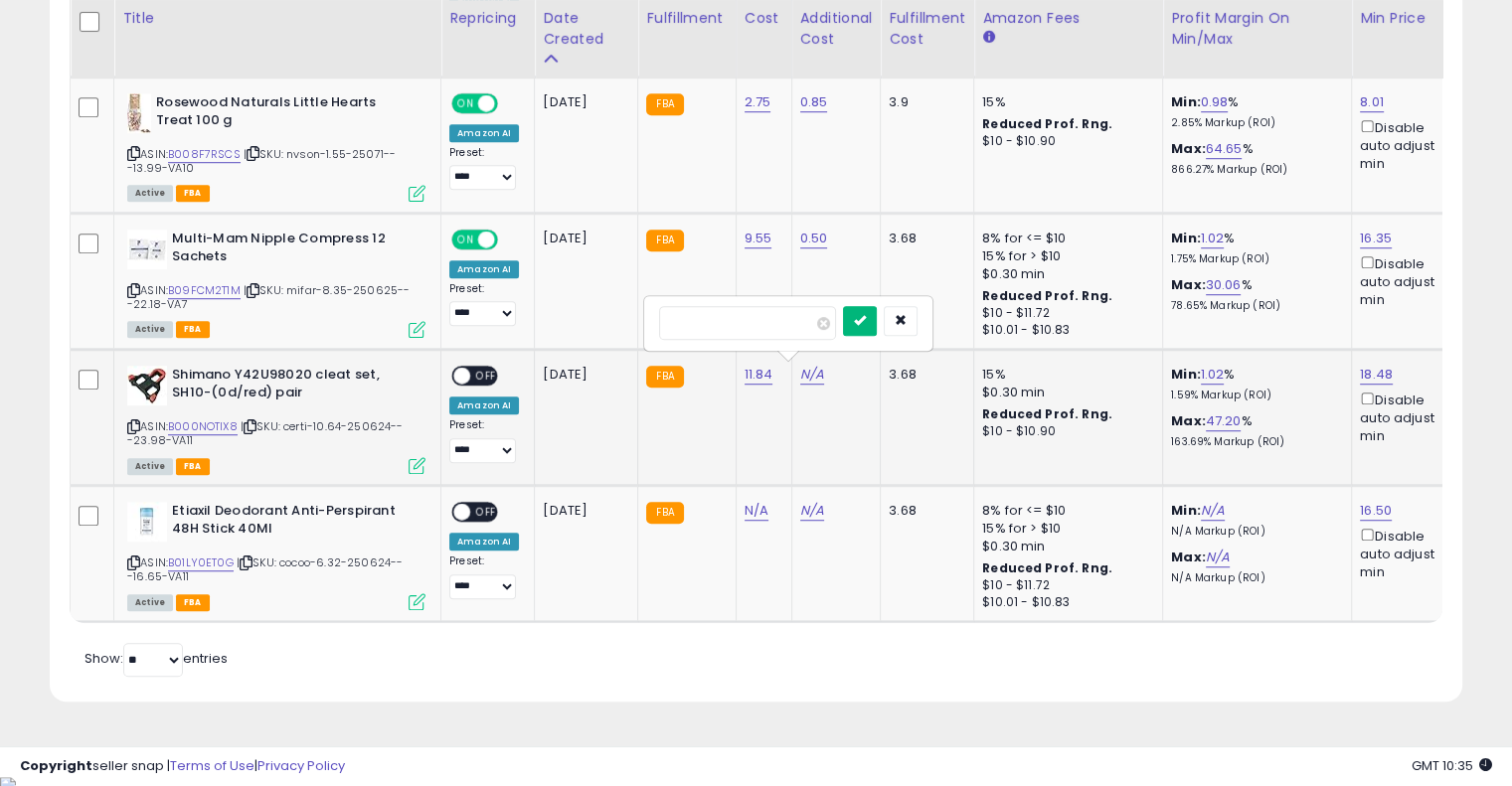 type on "****" 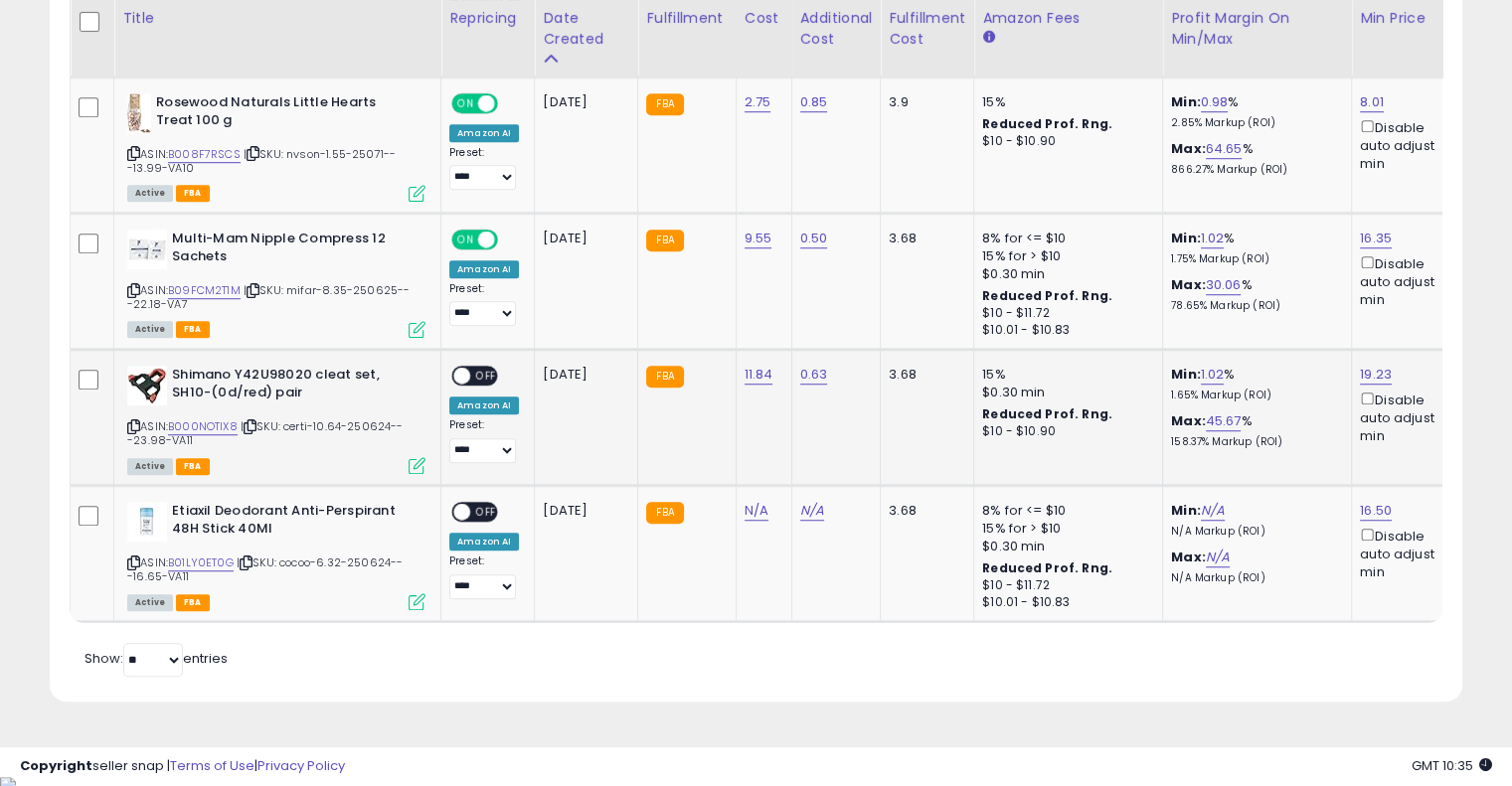 click on "OFF" at bounding box center [486, 375] 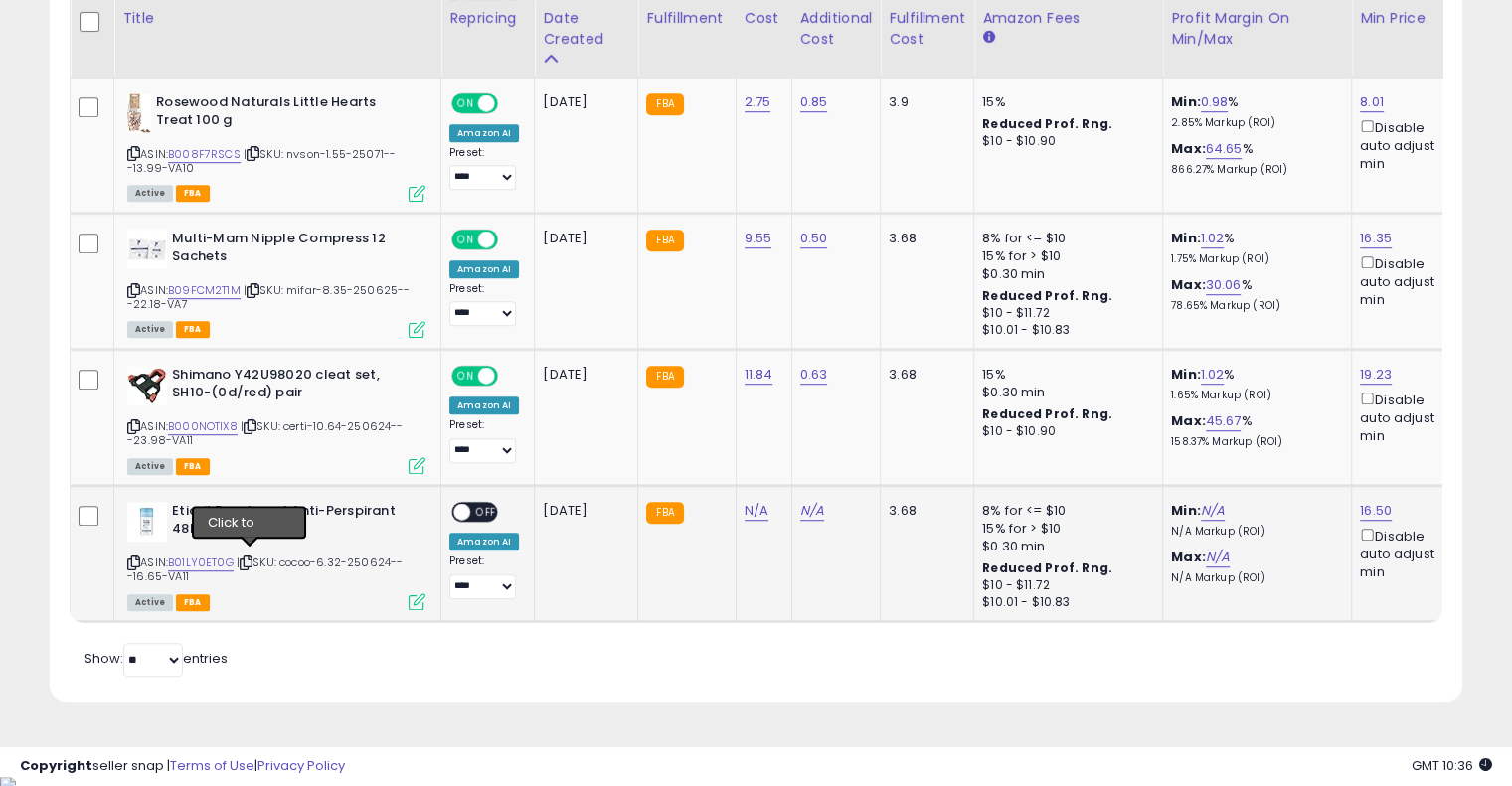click at bounding box center (246, 562) 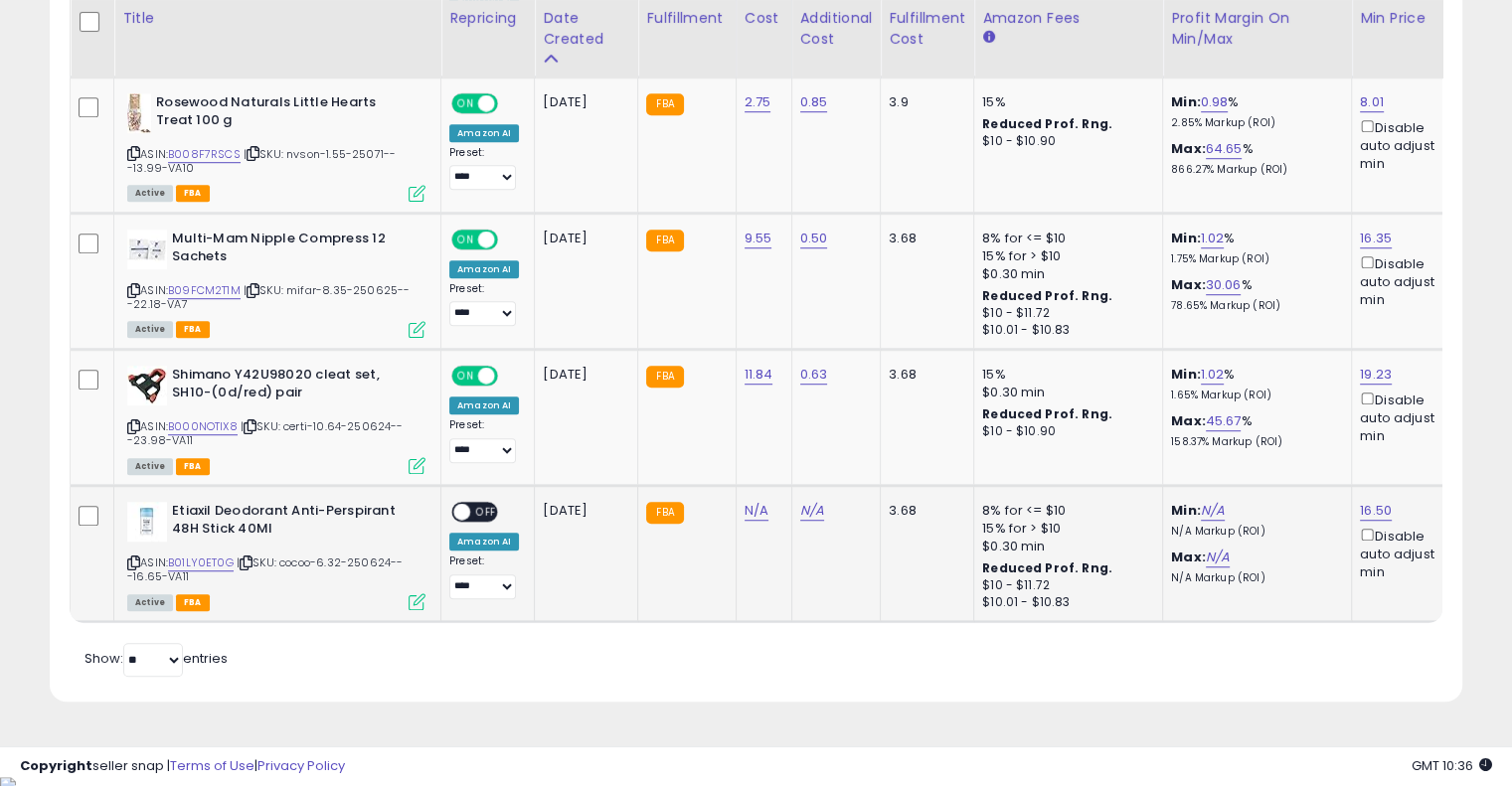 click at bounding box center [246, 562] 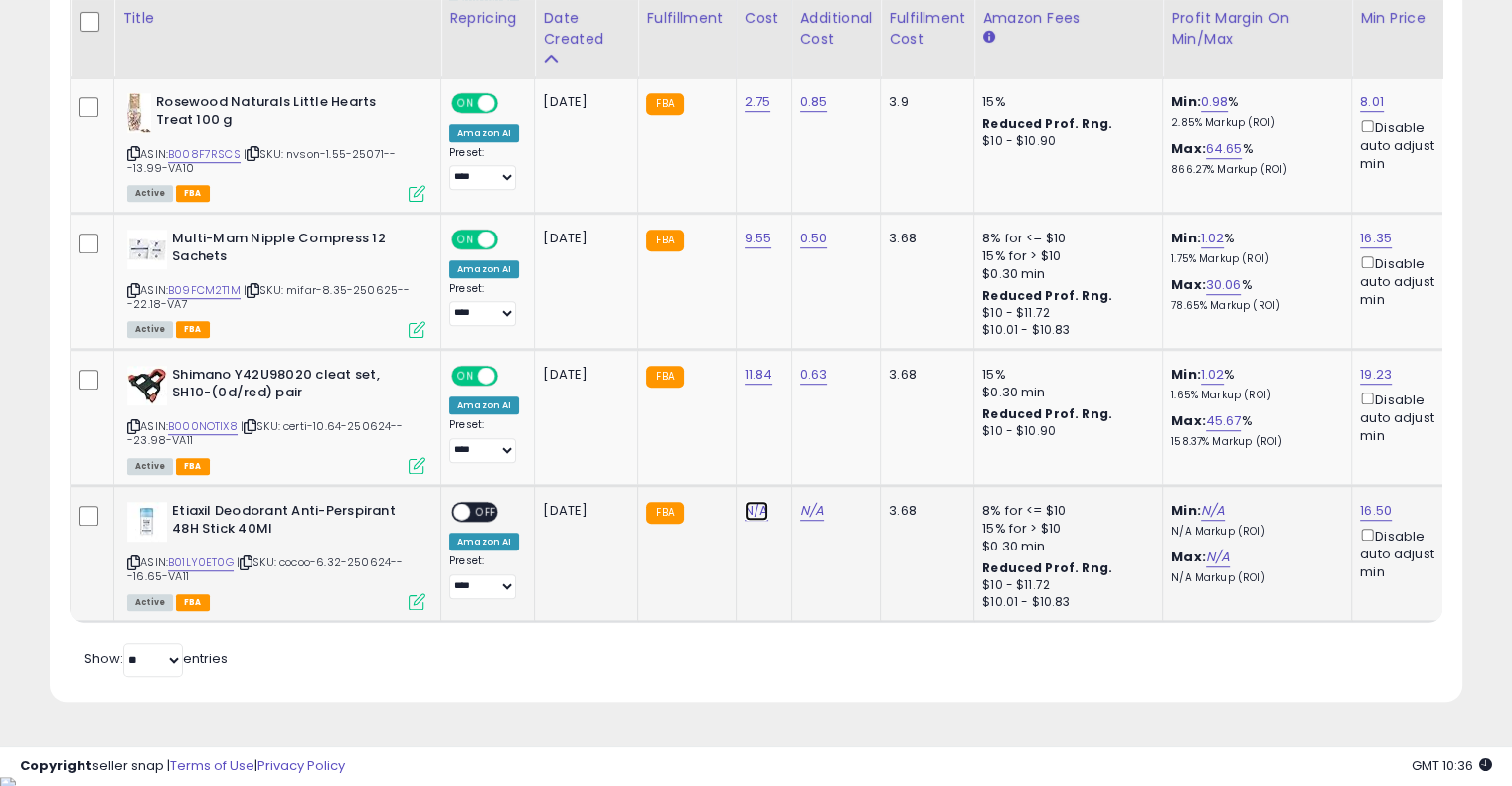 drag, startPoint x: 759, startPoint y: 505, endPoint x: 1304, endPoint y: 561, distance: 547.8695 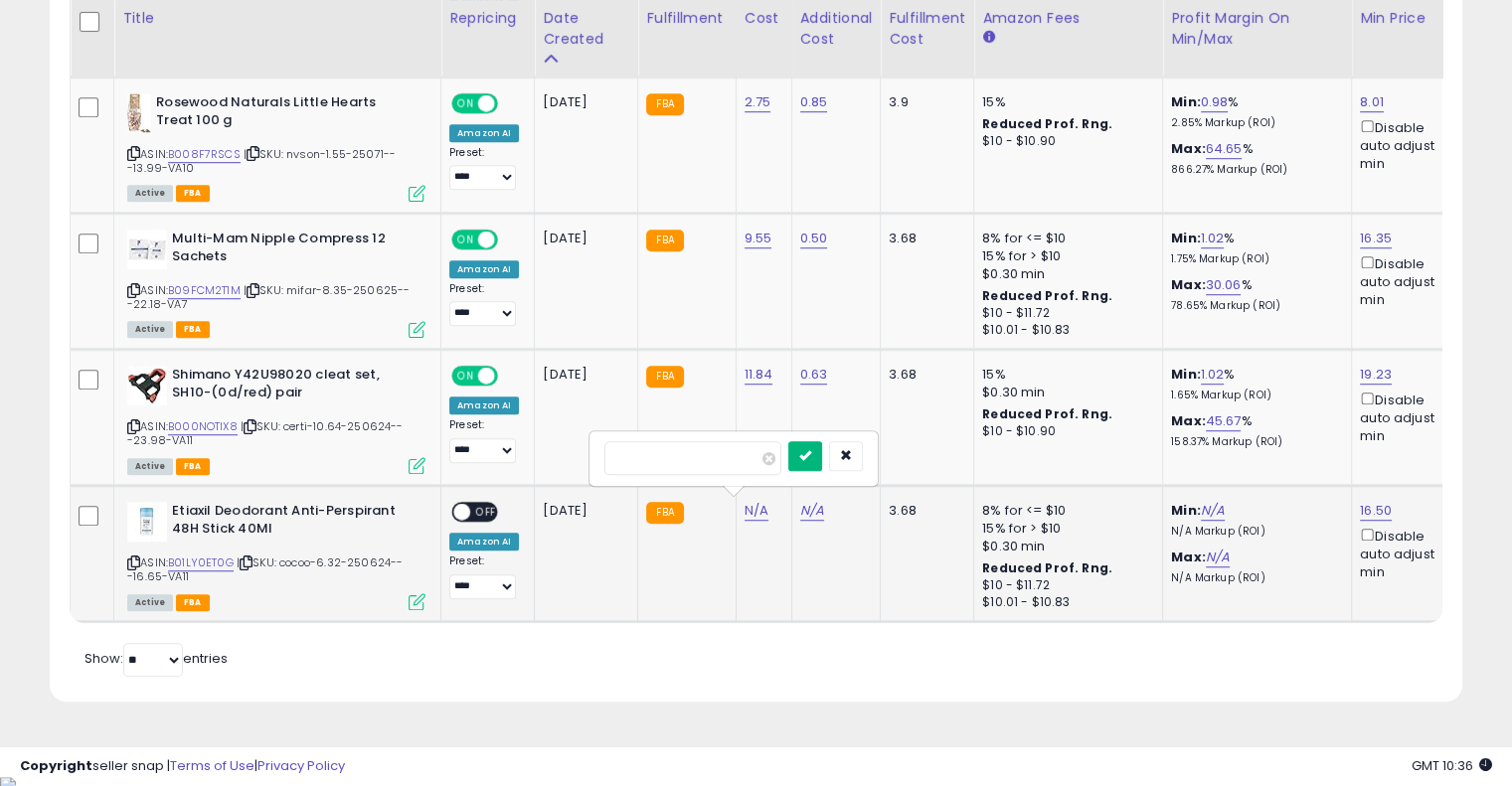type on "****" 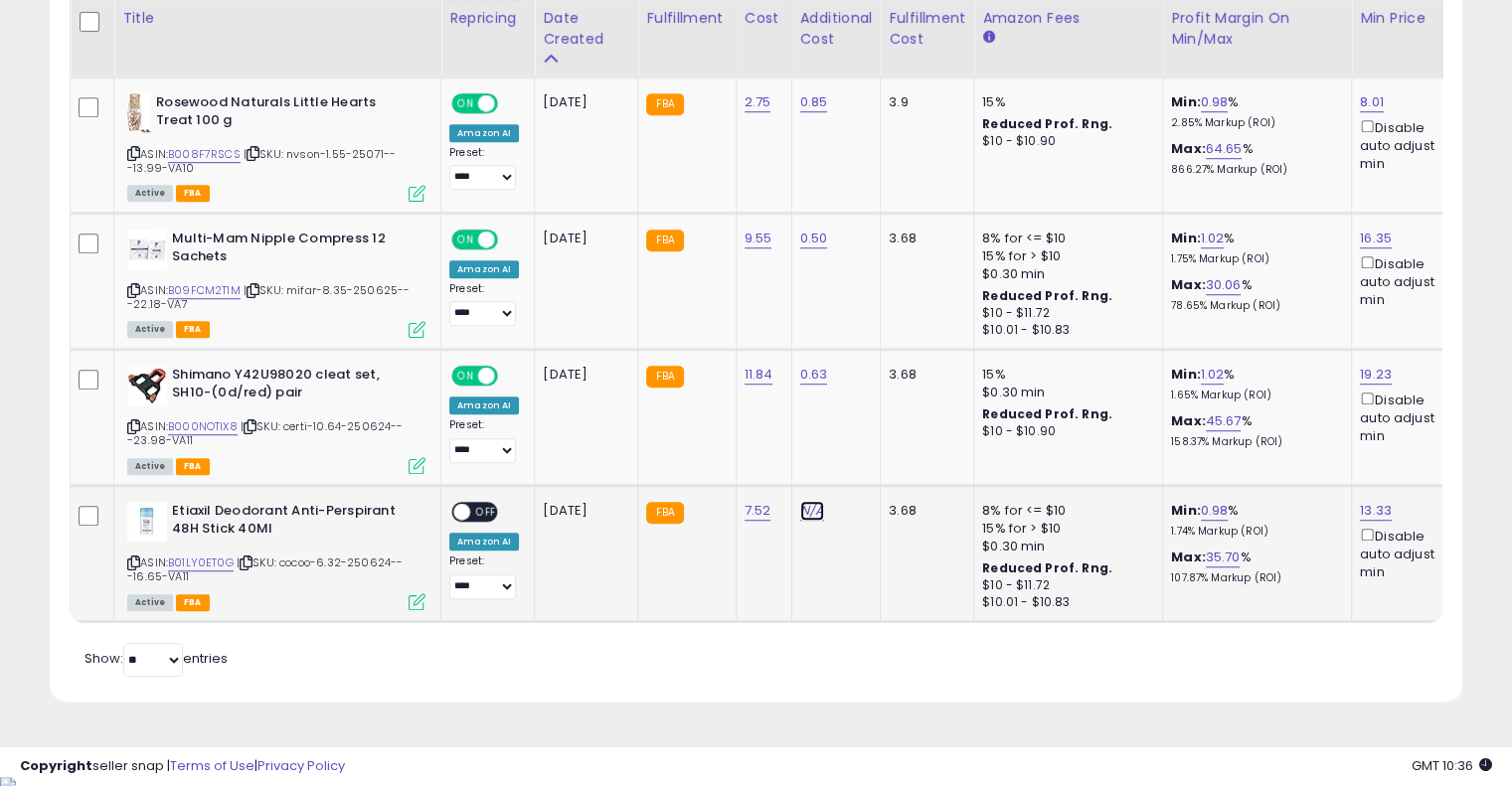 click on "N/A" at bounding box center [812, 511] 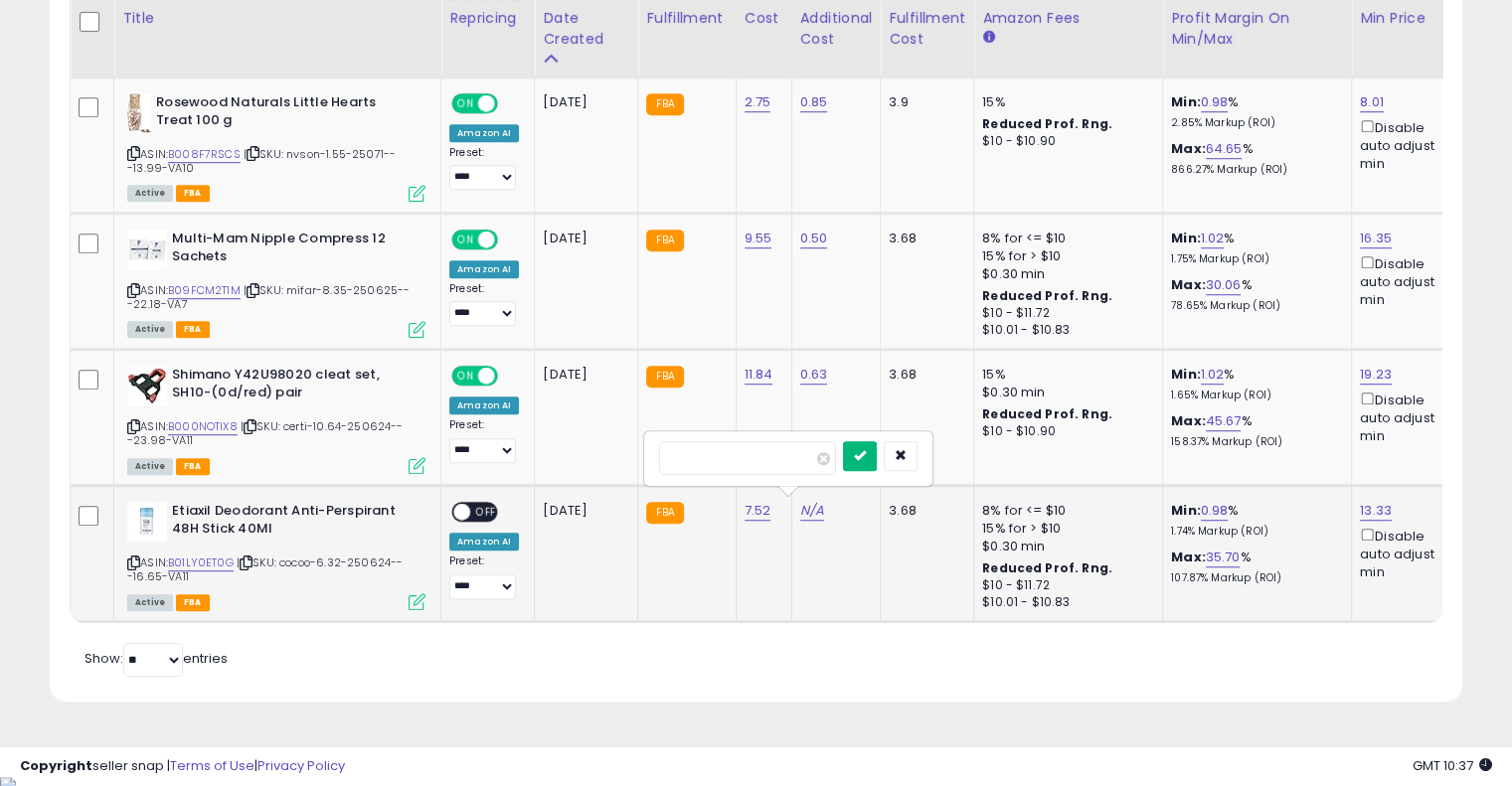 type on "****" 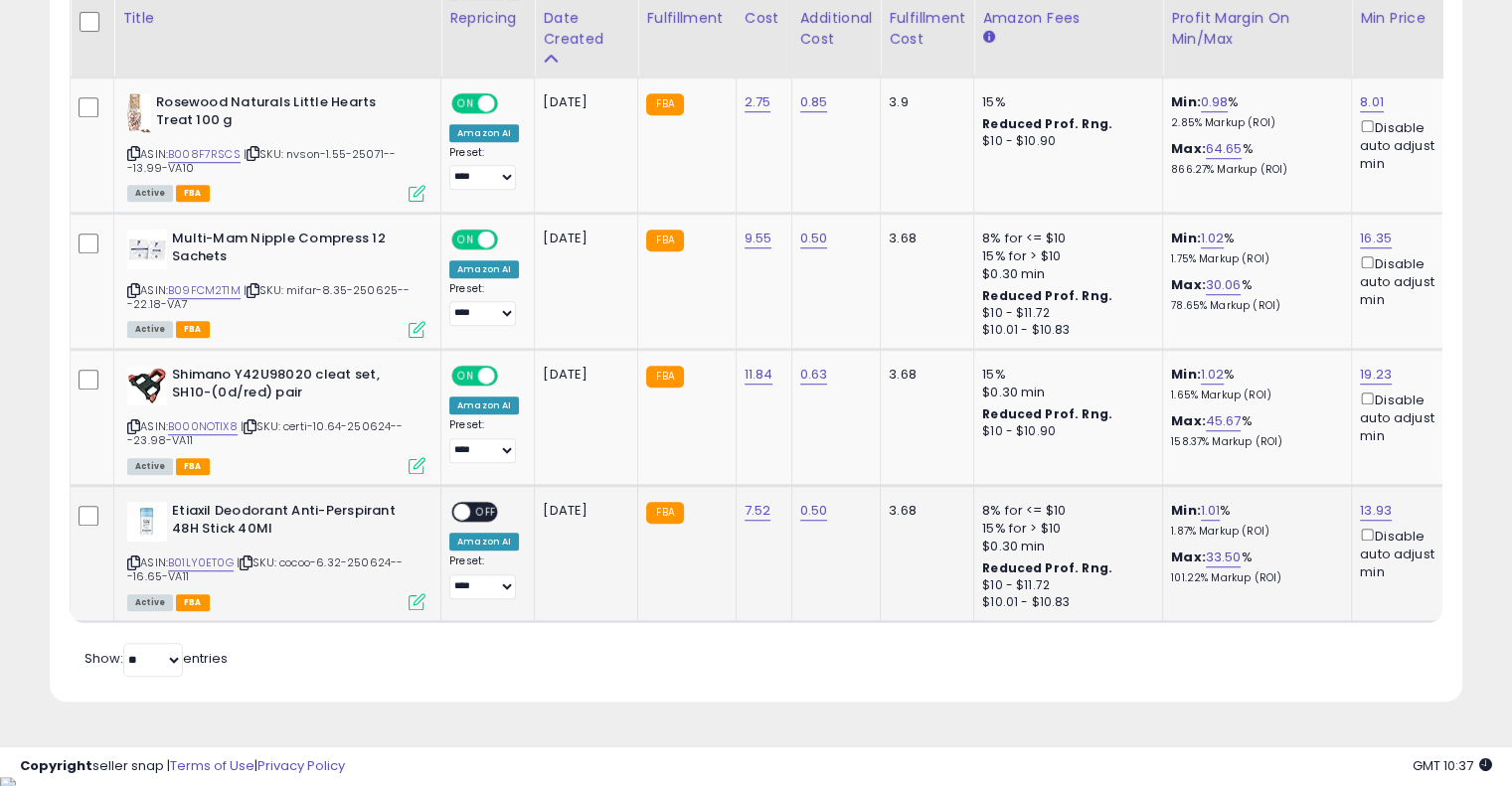 click on "OFF" at bounding box center (486, 511) 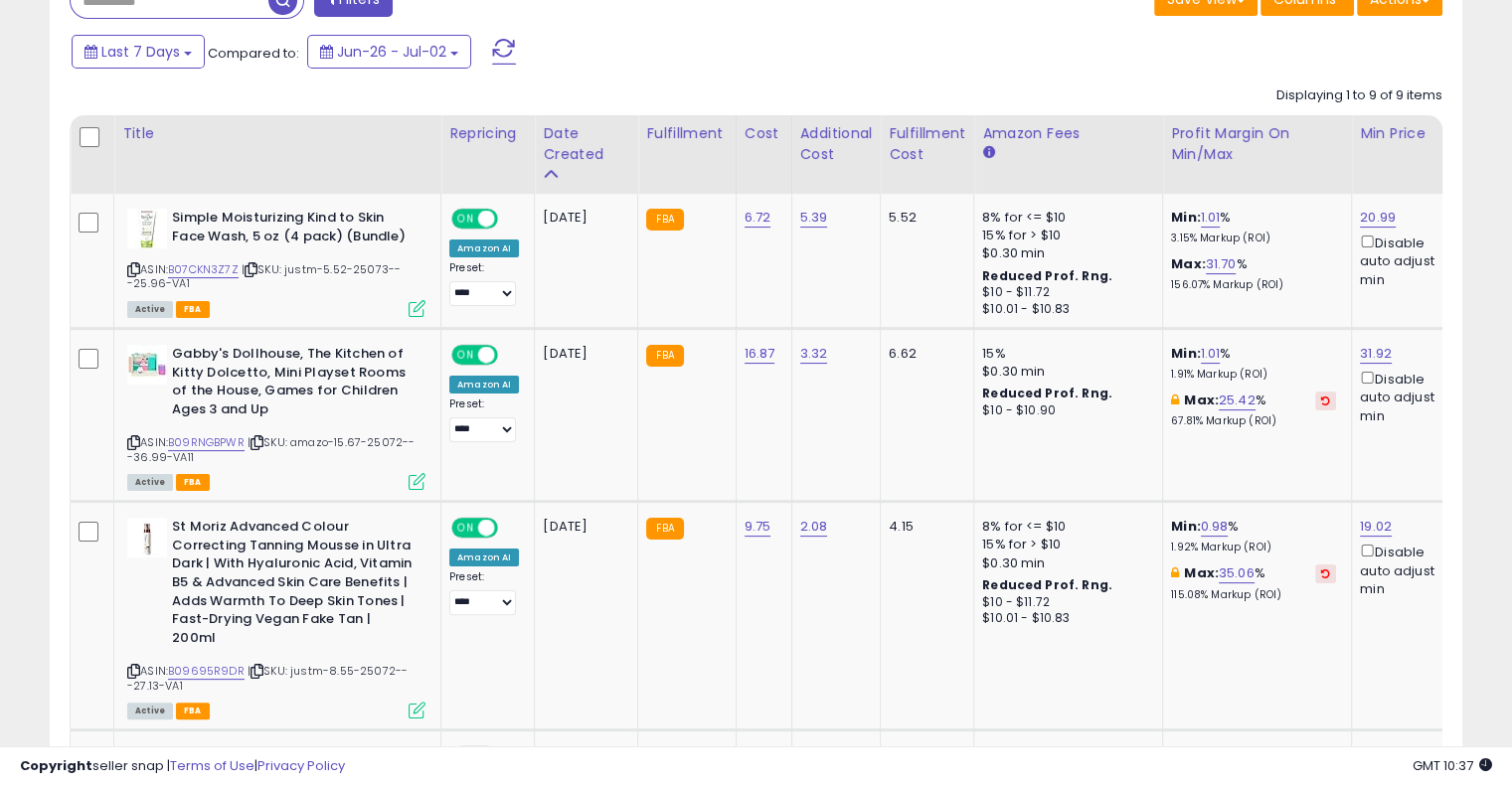 scroll, scrollTop: 0, scrollLeft: 0, axis: both 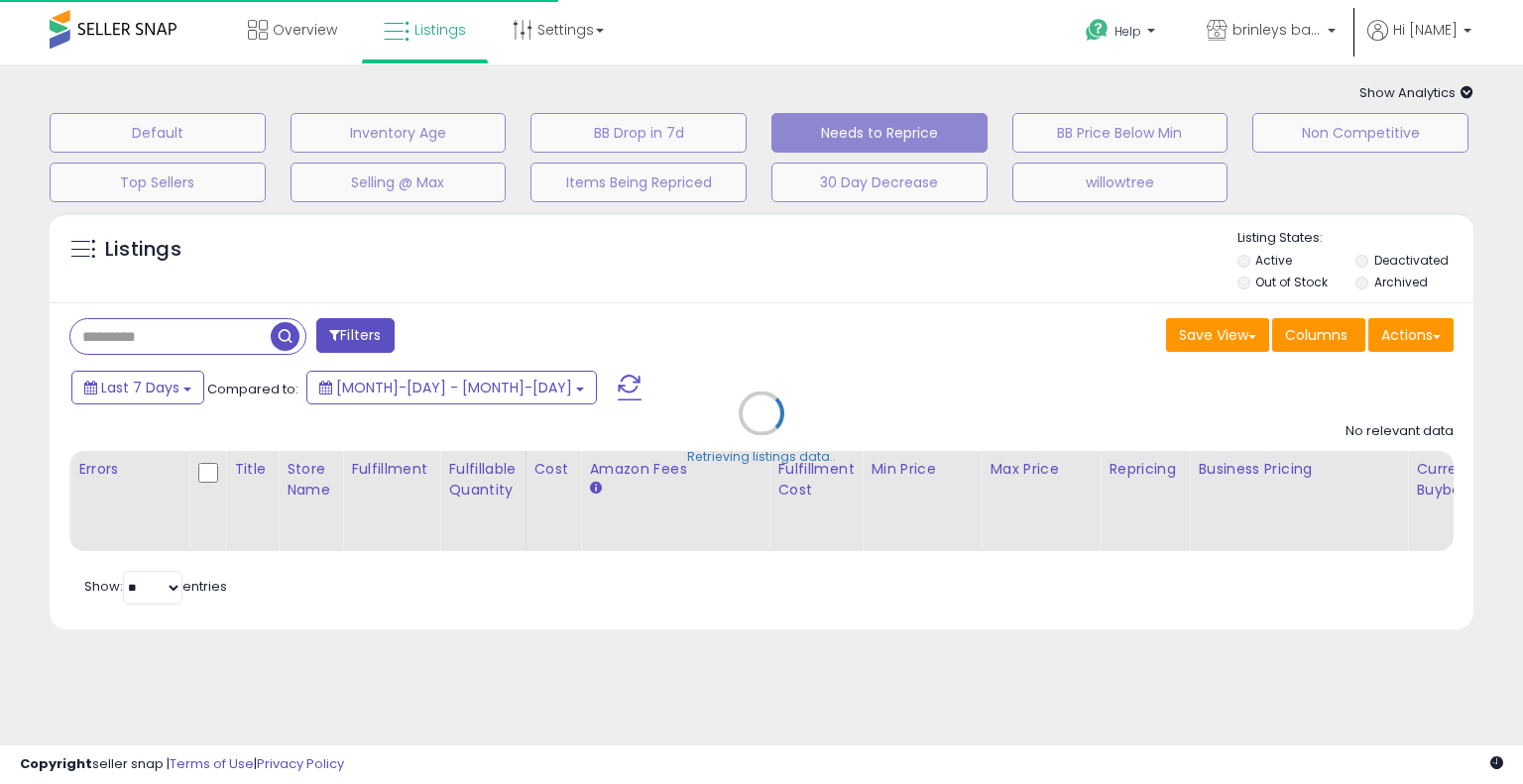 select on "**" 